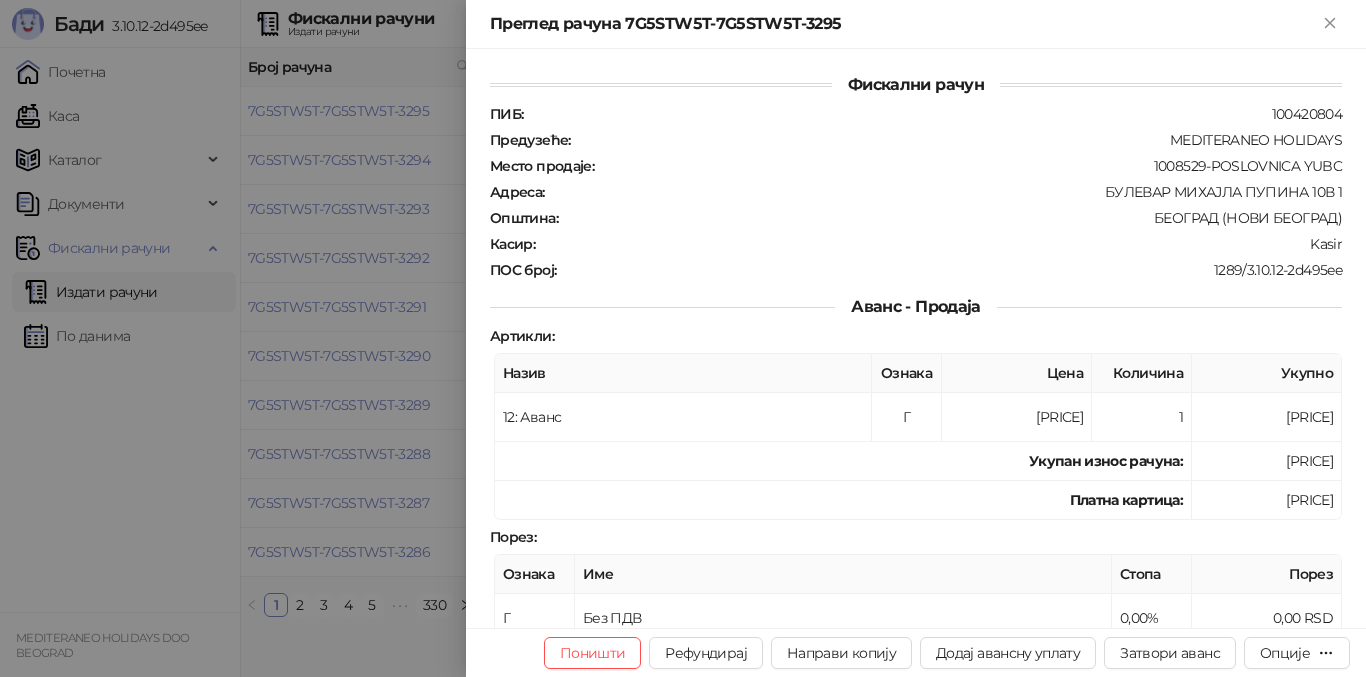 scroll, scrollTop: 0, scrollLeft: 0, axis: both 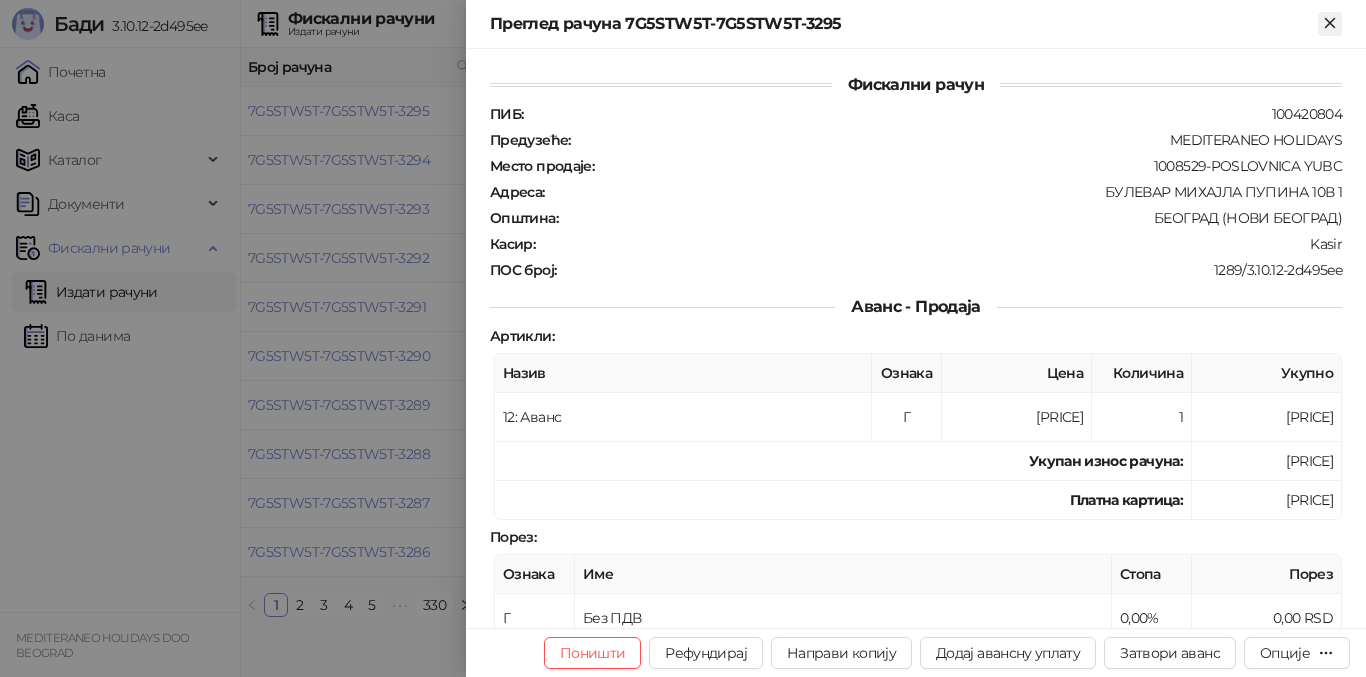click 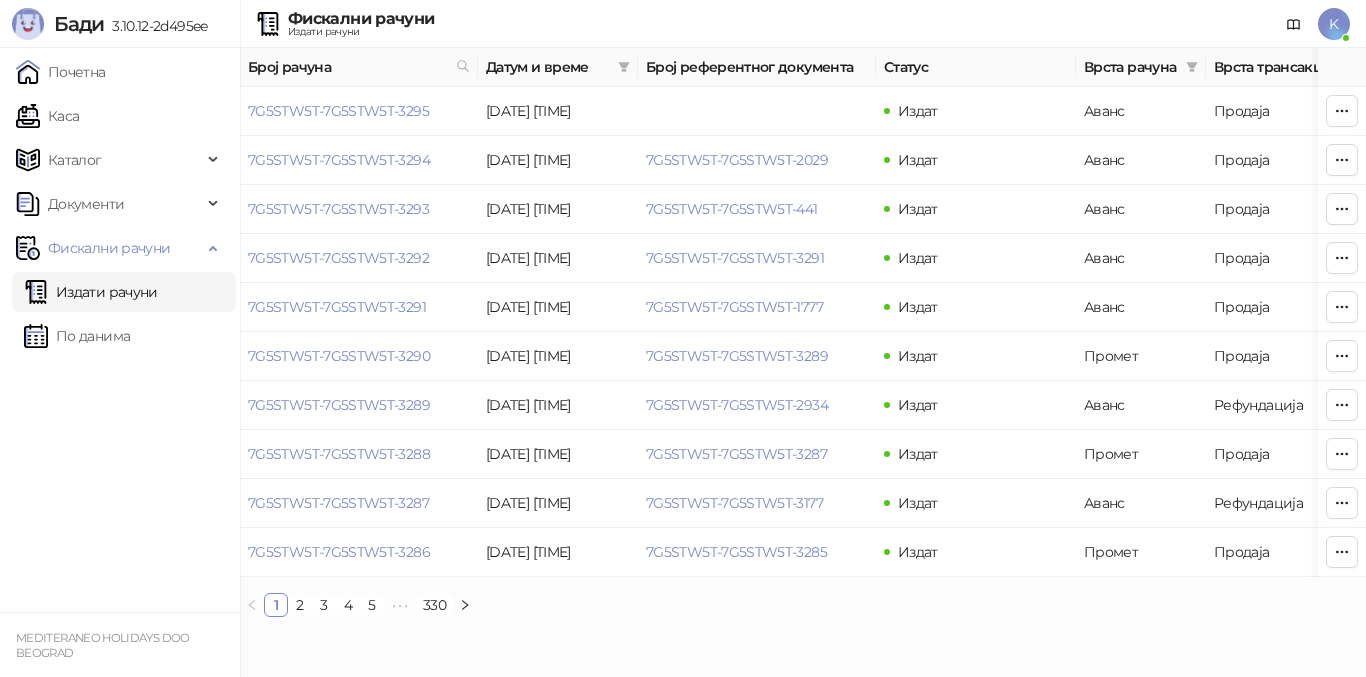 click on "Издати рачуни" at bounding box center [91, 292] 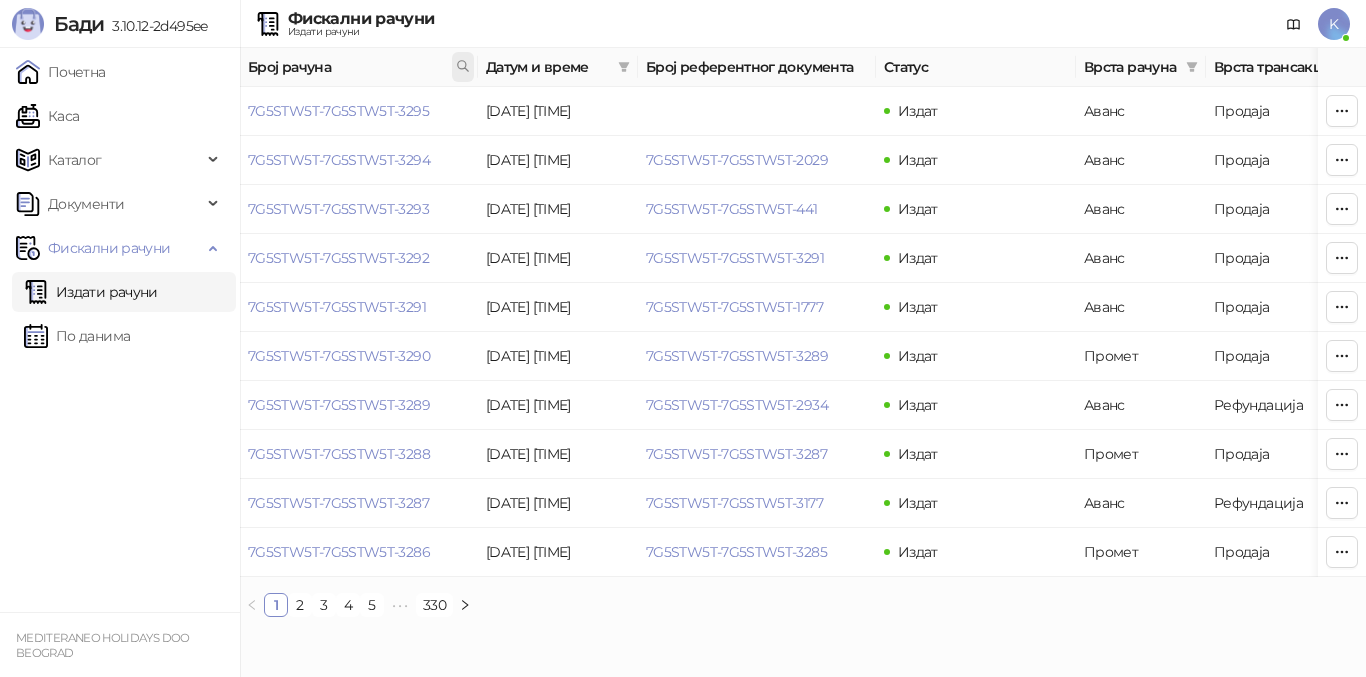 click 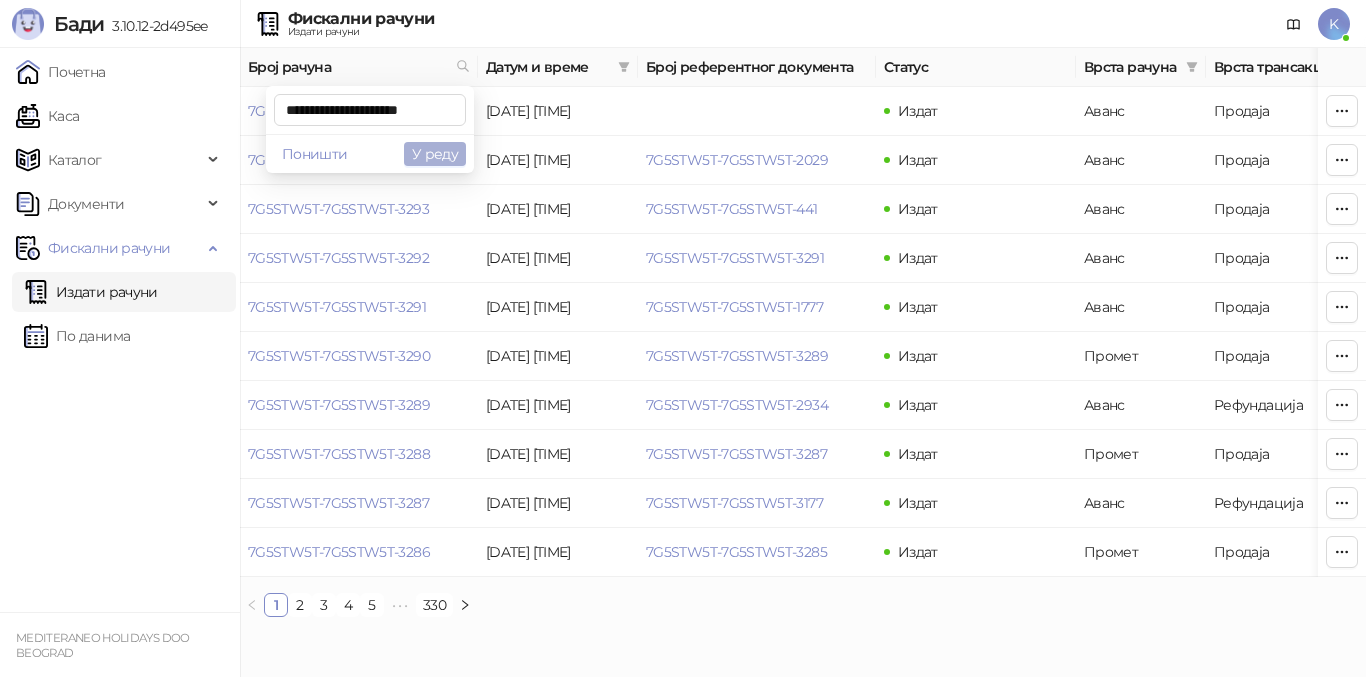 type on "**********" 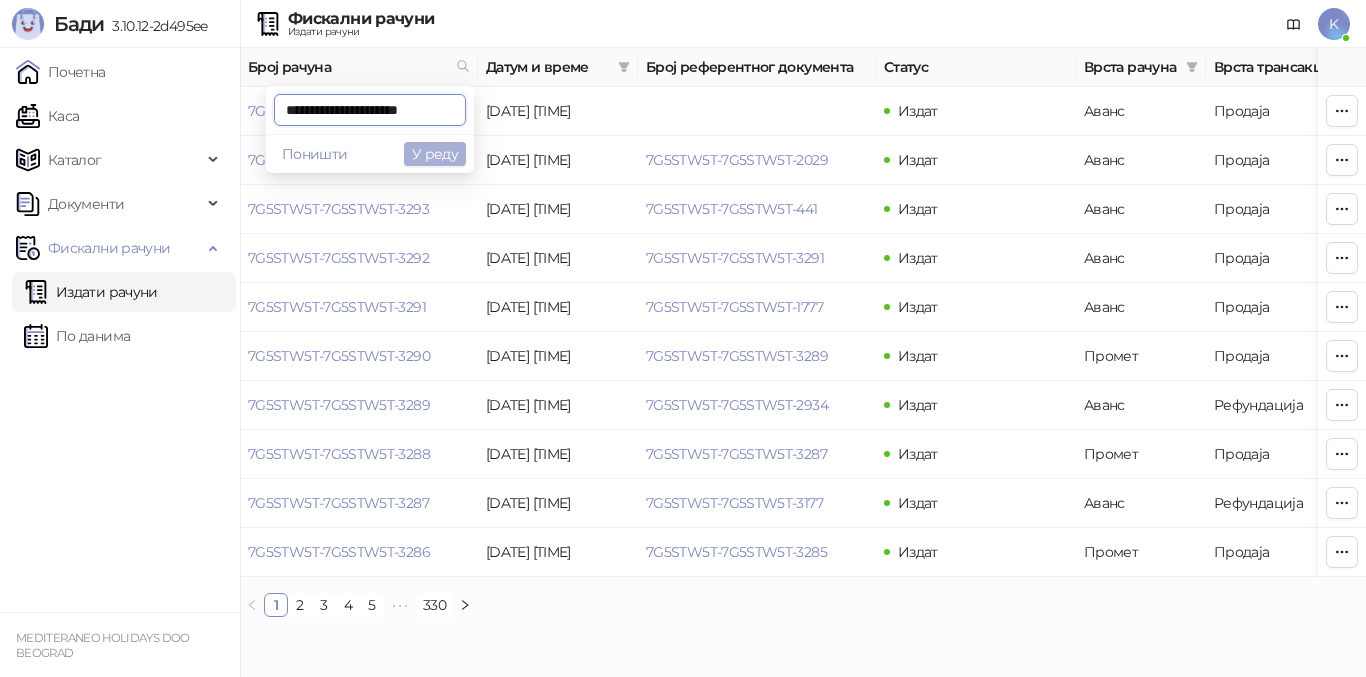 click on "У реду" at bounding box center [435, 154] 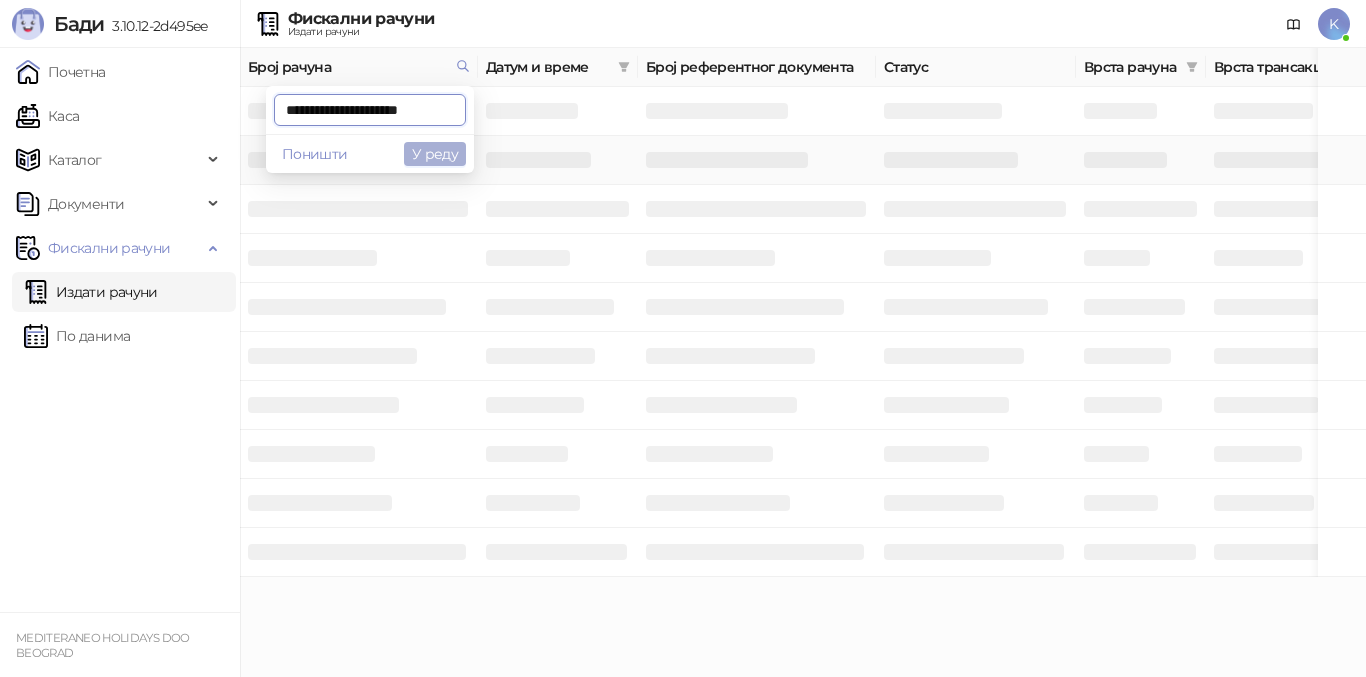 scroll, scrollTop: 0, scrollLeft: 9, axis: horizontal 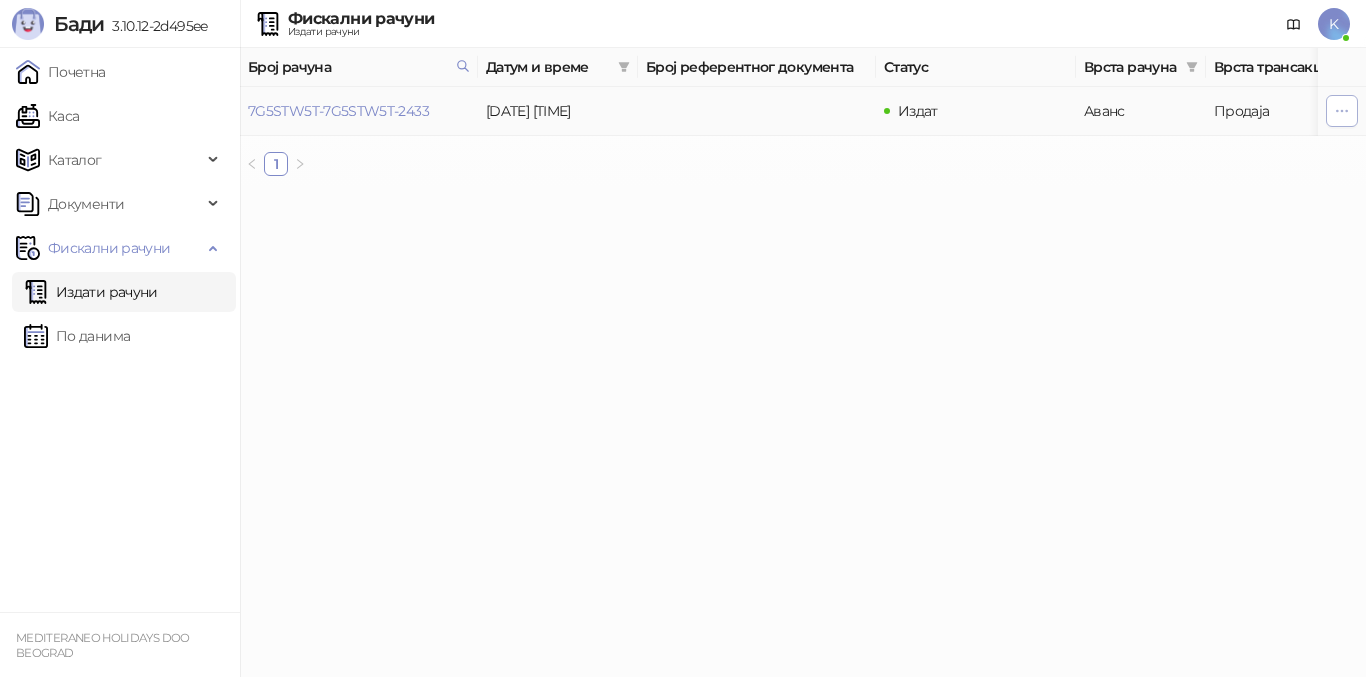 click 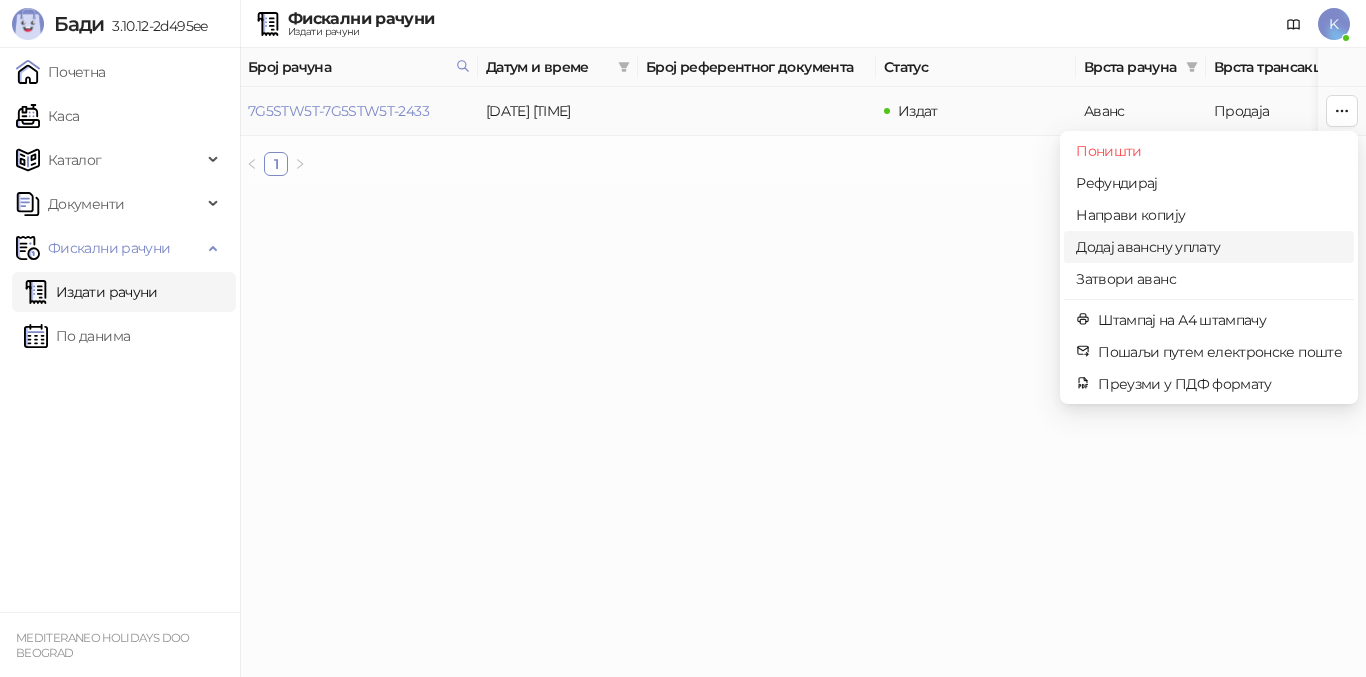 click on "Додај авансну уплату" at bounding box center [1209, 247] 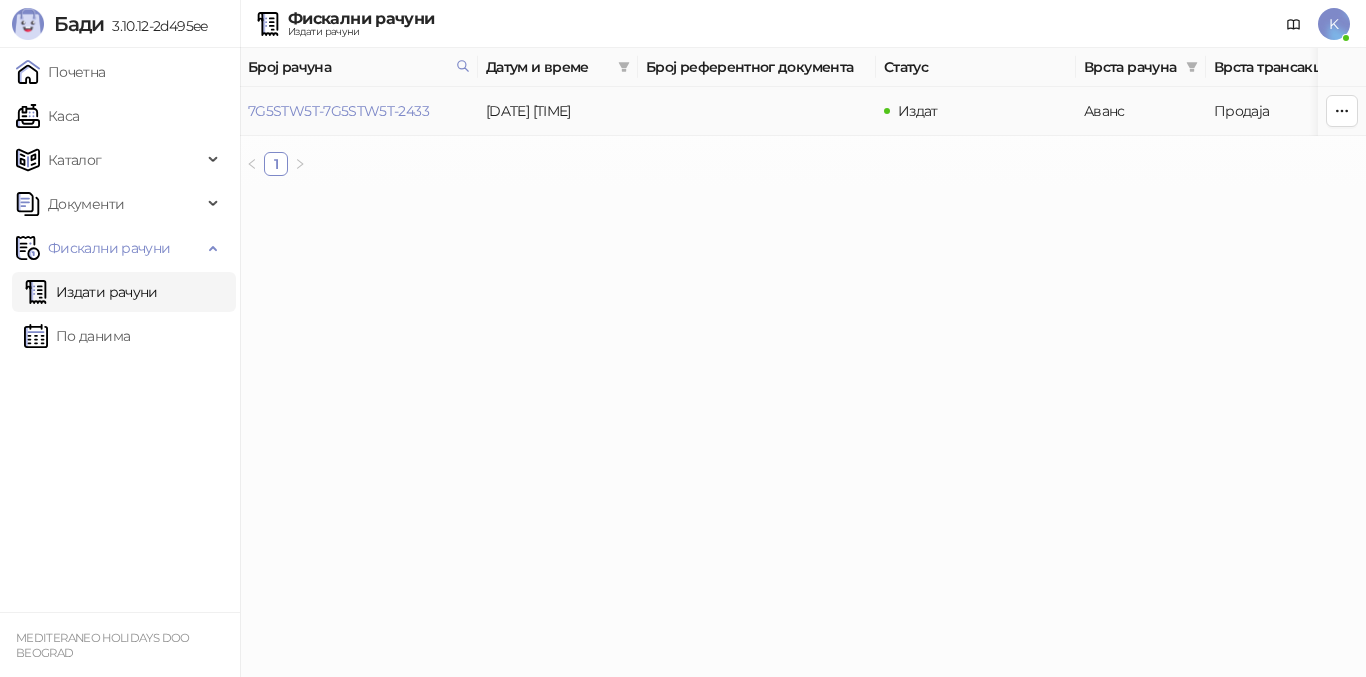type on "**********" 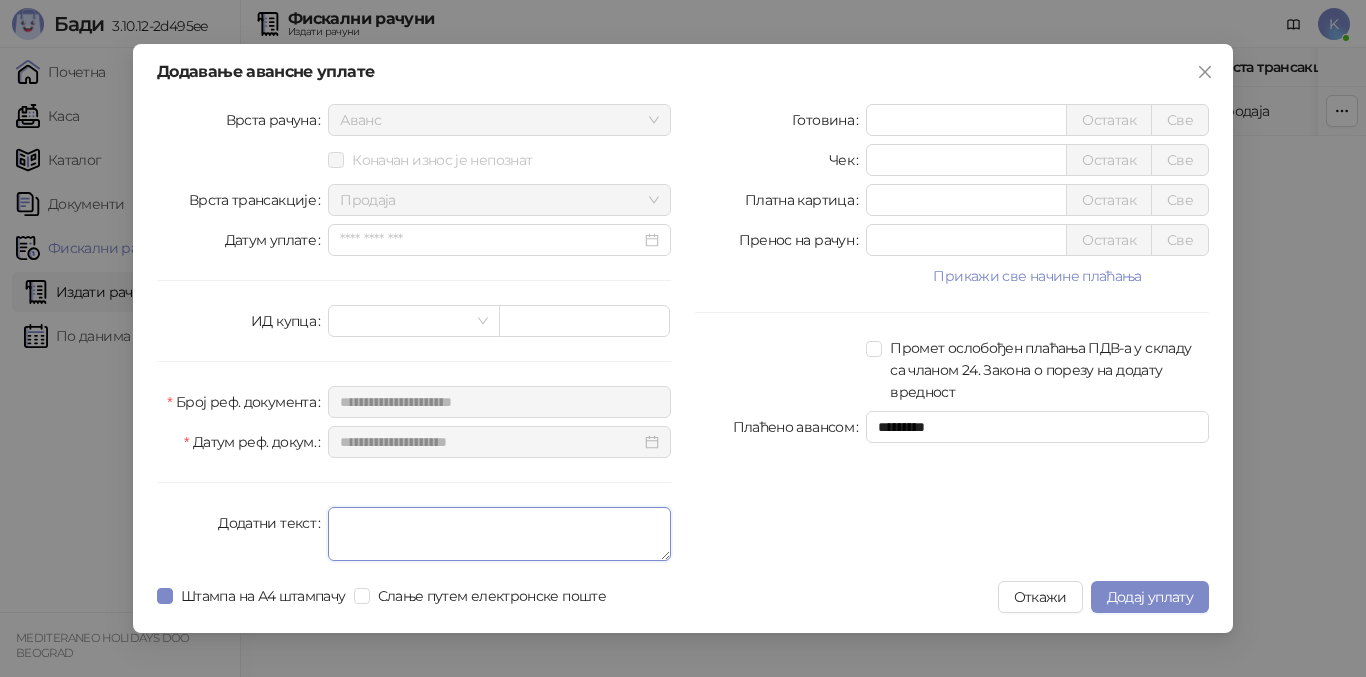 drag, startPoint x: 426, startPoint y: 530, endPoint x: 415, endPoint y: 530, distance: 11 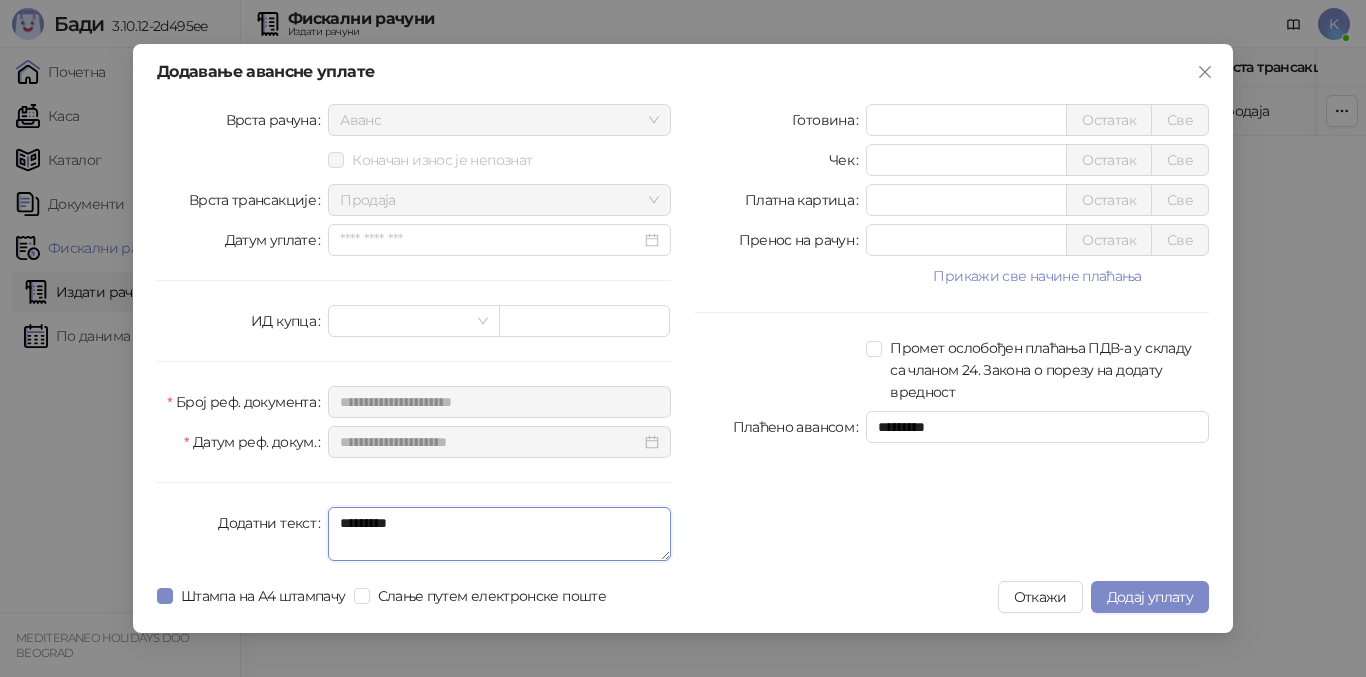 type on "*********" 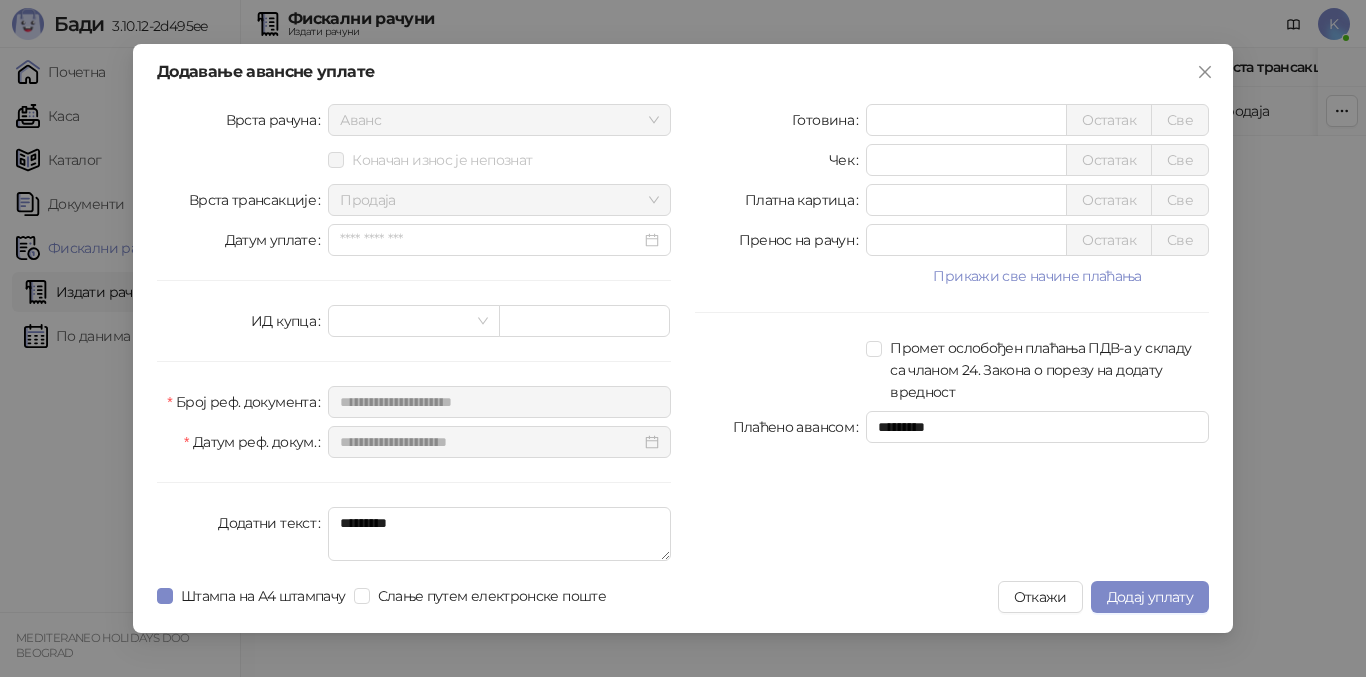click on "Готовина * Остатак Све Чек * Остатак Све Платна картица * Остатак Све Пренос на рачун * Остатак Све Прикажи све начине плаћања Ваучер * Остатак Све Инстант плаћање * Остатак Све Друго безготовинско * Остатак Све   Промет ослобођен плаћања ПДВ-а у складу са чланом 24. Закона о порезу на додату вредност Плаћено авансом *********" at bounding box center [952, 336] 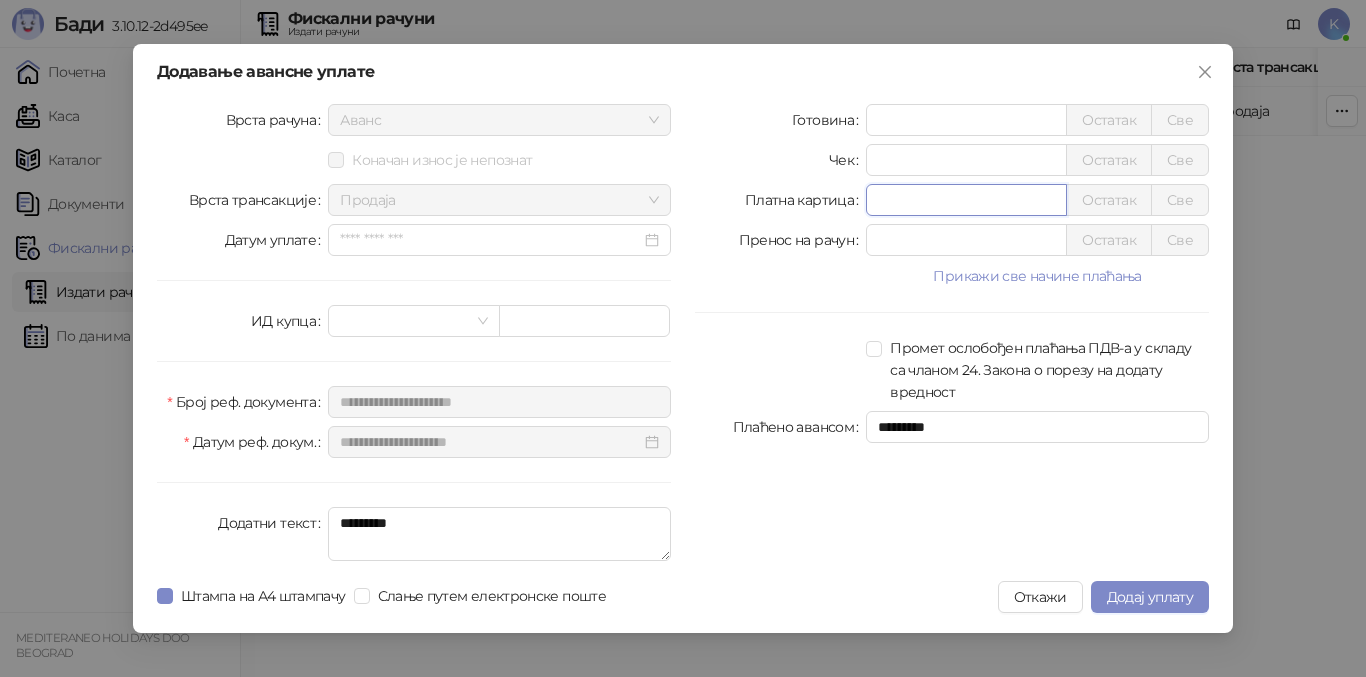 click on "*" at bounding box center [966, 200] 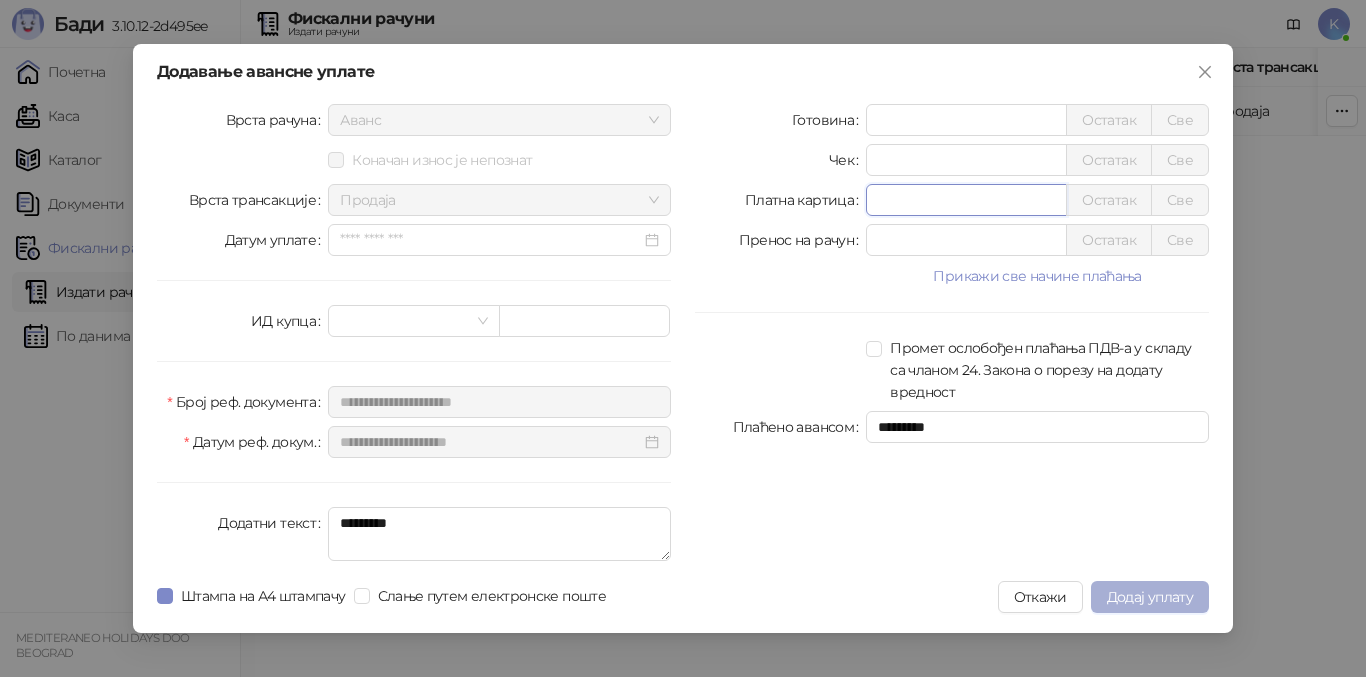 type on "*****" 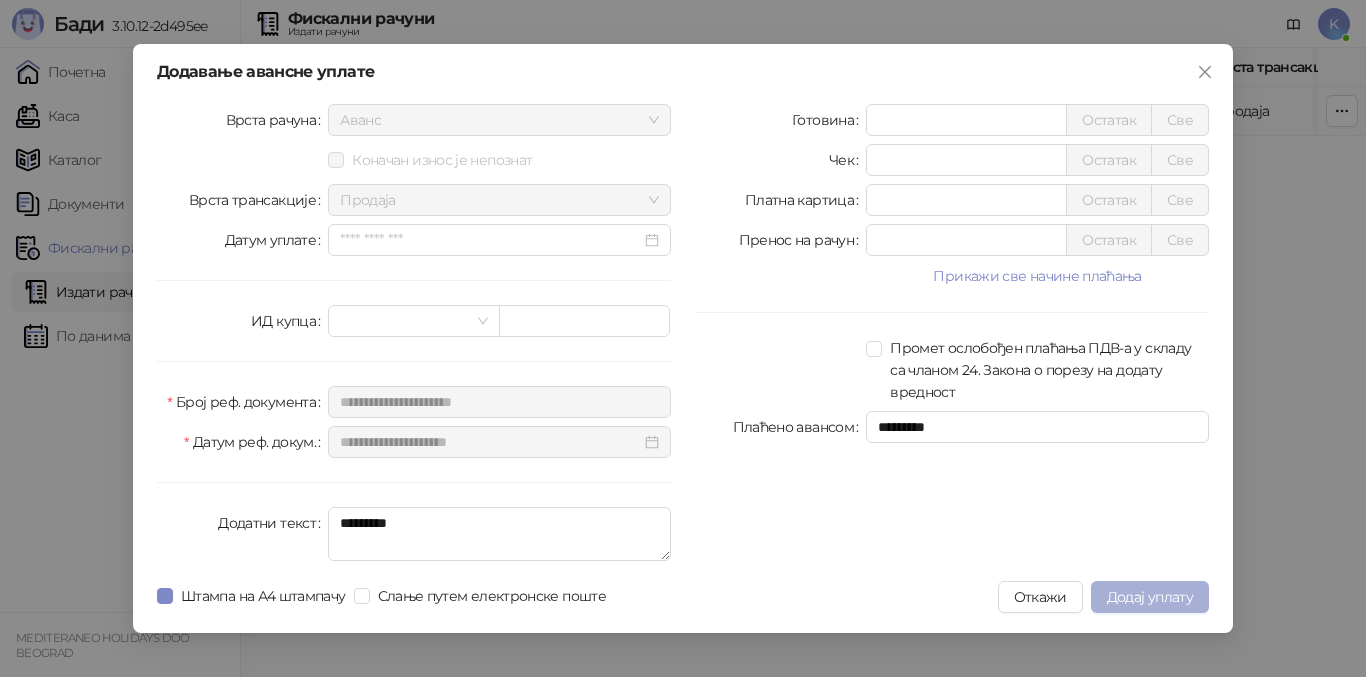 click on "Додај уплату" at bounding box center (1150, 597) 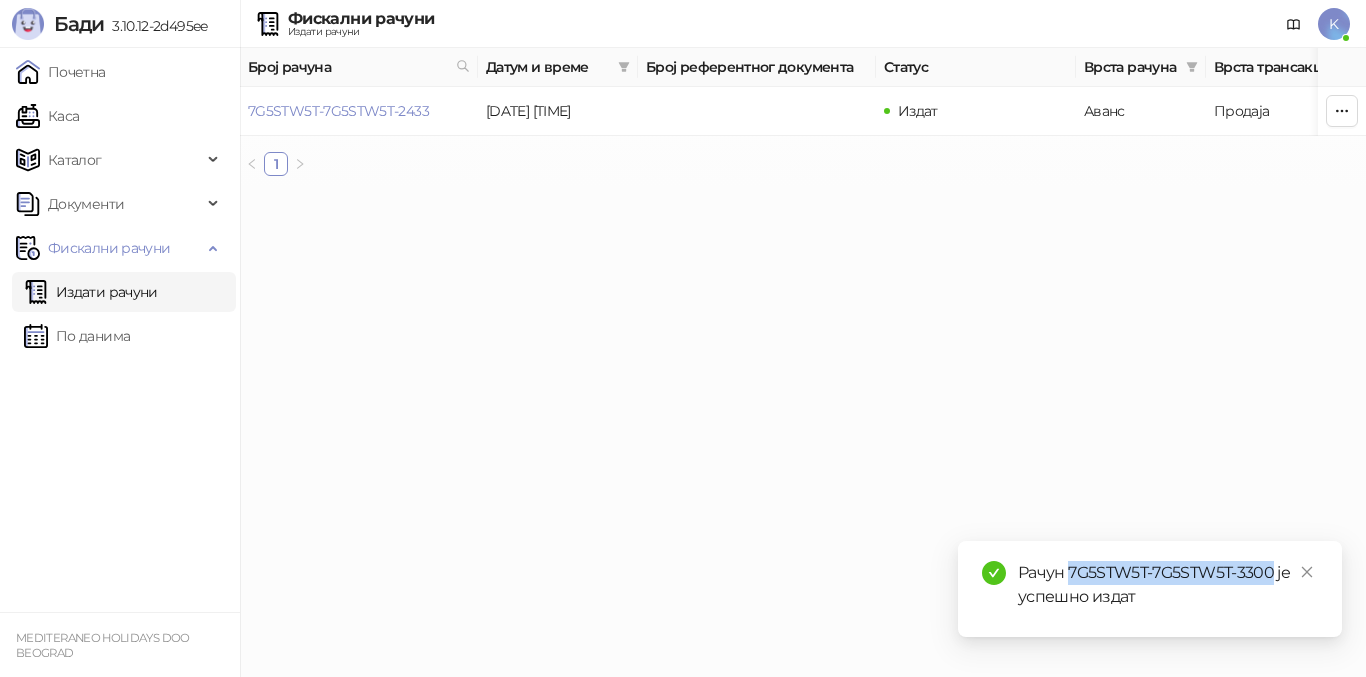 drag, startPoint x: 1068, startPoint y: 569, endPoint x: 1275, endPoint y: 580, distance: 207.29207 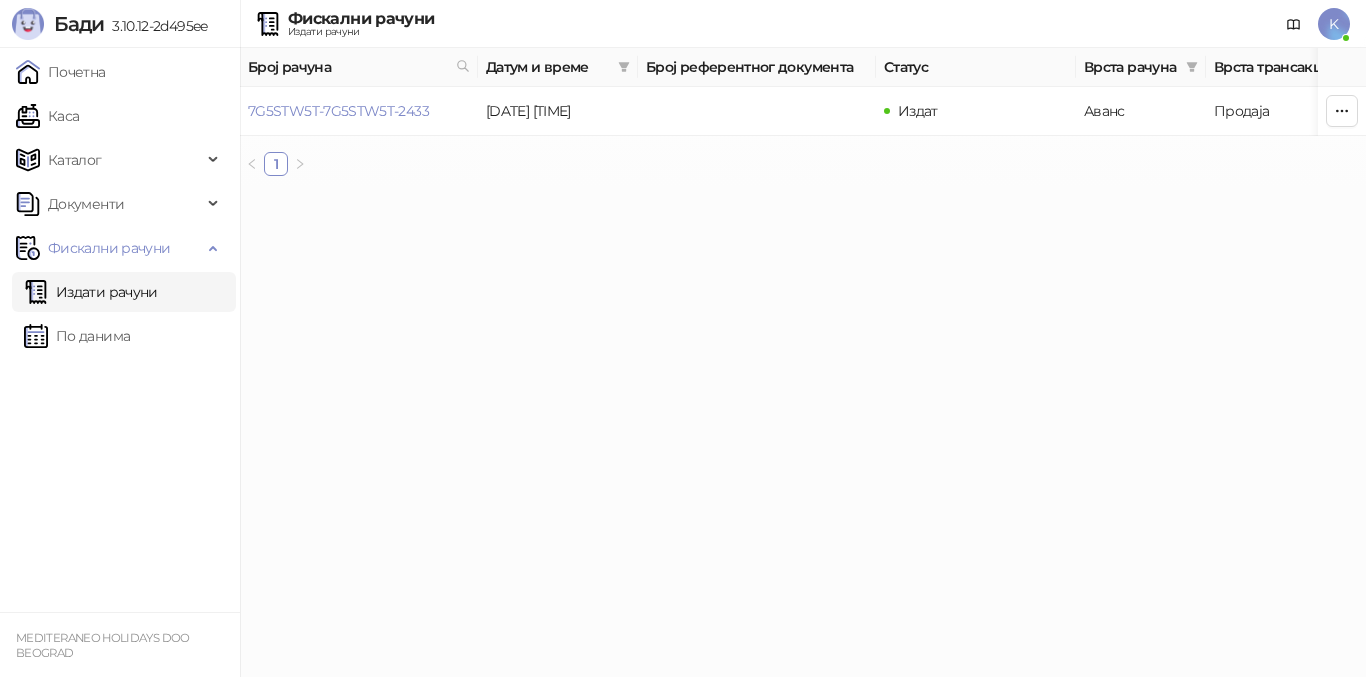 click on "Издати рачуни" at bounding box center [91, 292] 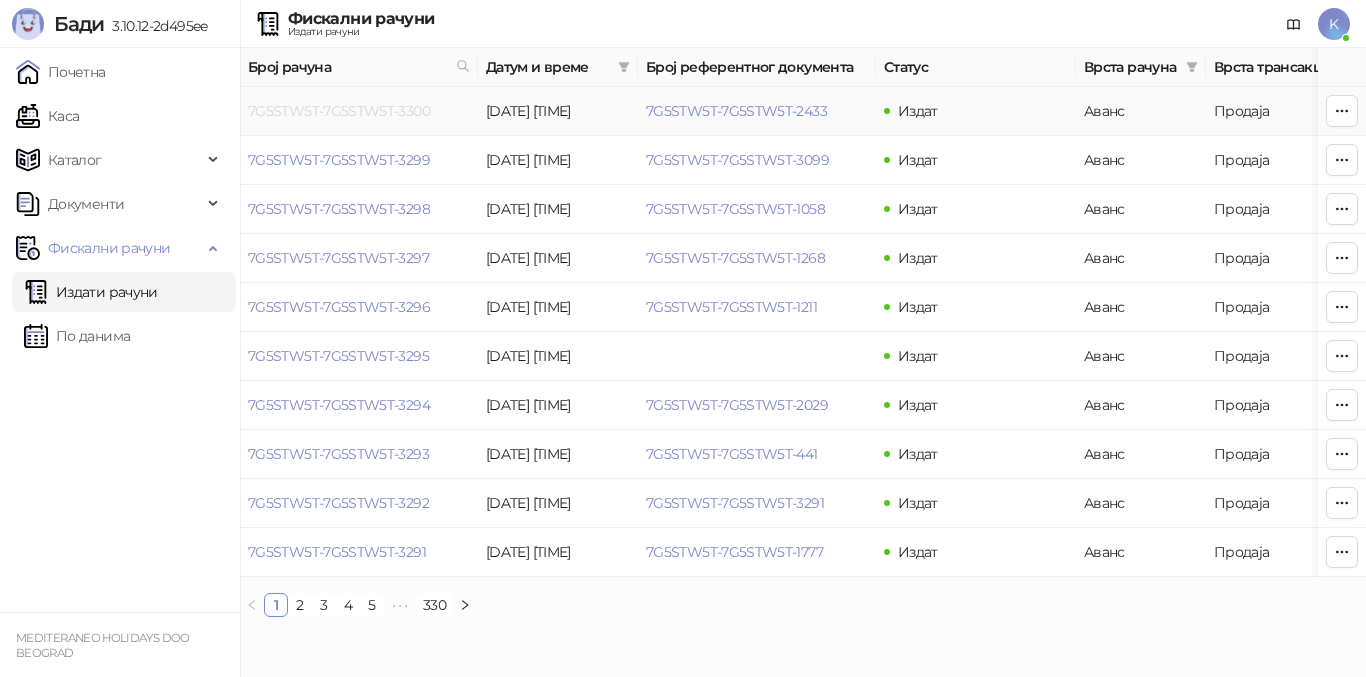 click on "7G5STW5T-7G5STW5T-3300" at bounding box center (339, 111) 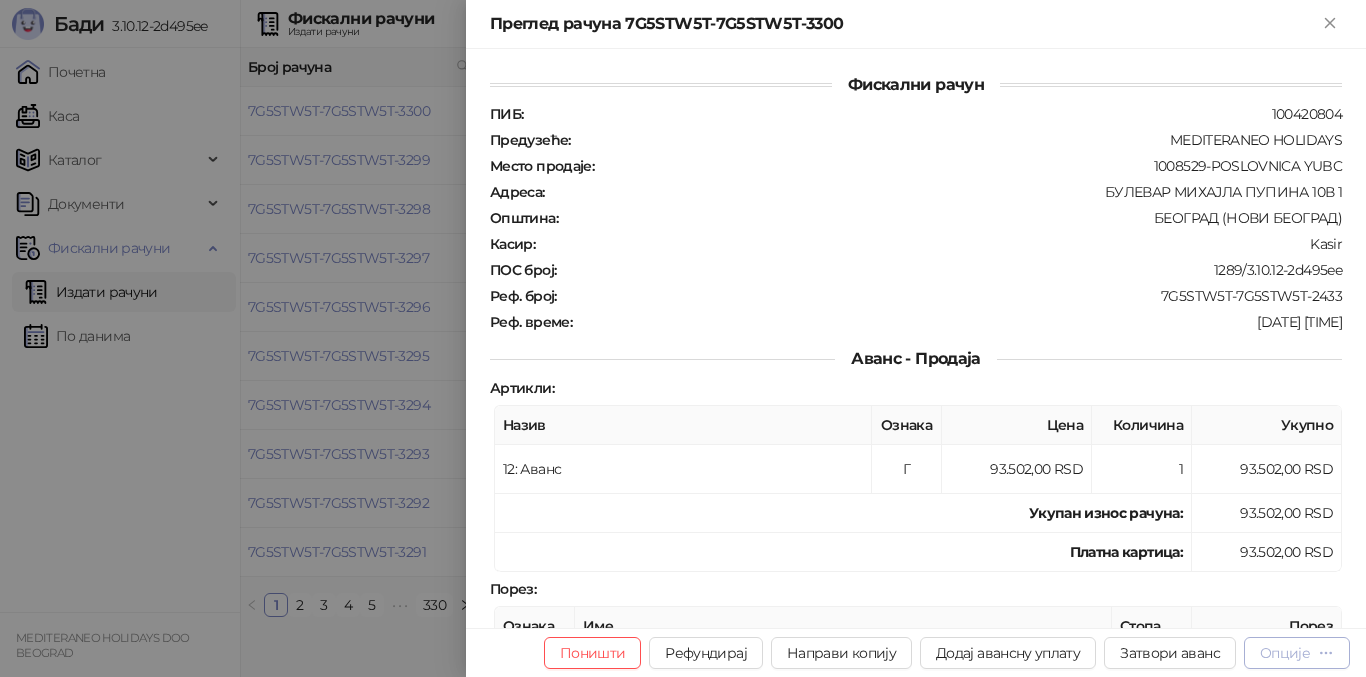 click on "Опције" at bounding box center (1285, 653) 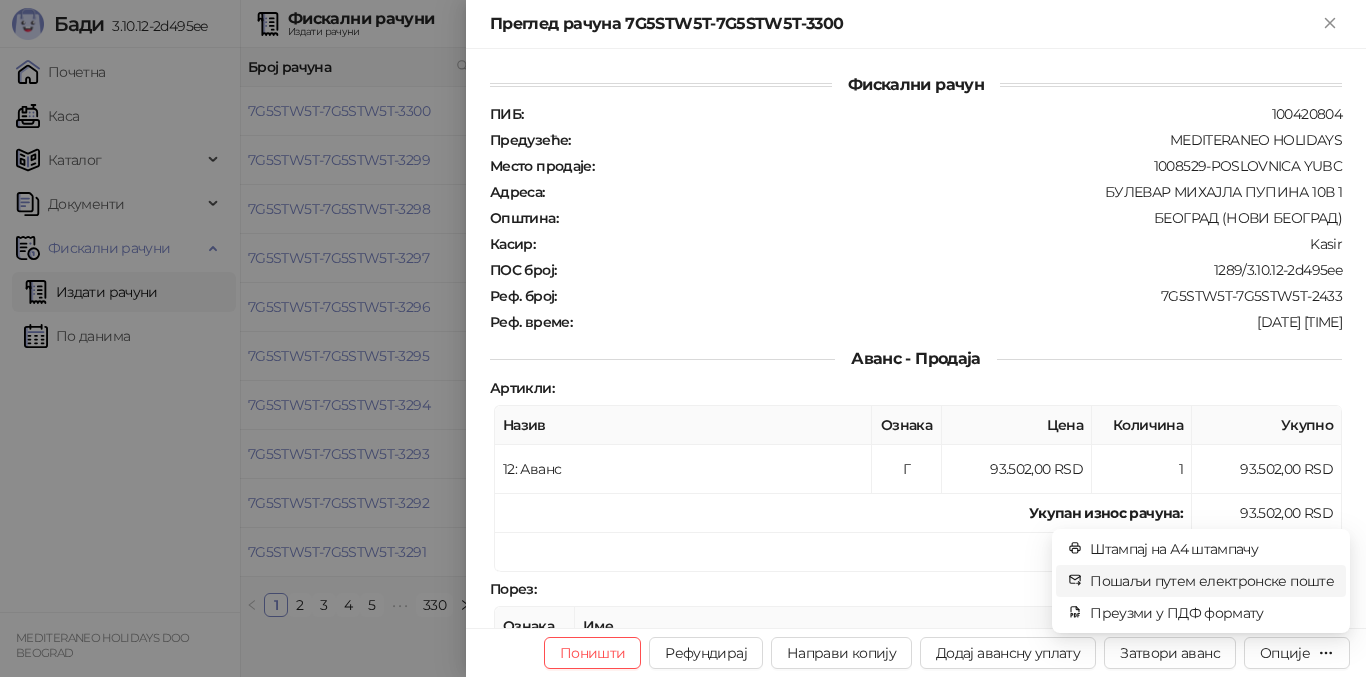 click on "Пошаљи путем електронске поште" at bounding box center [1212, 581] 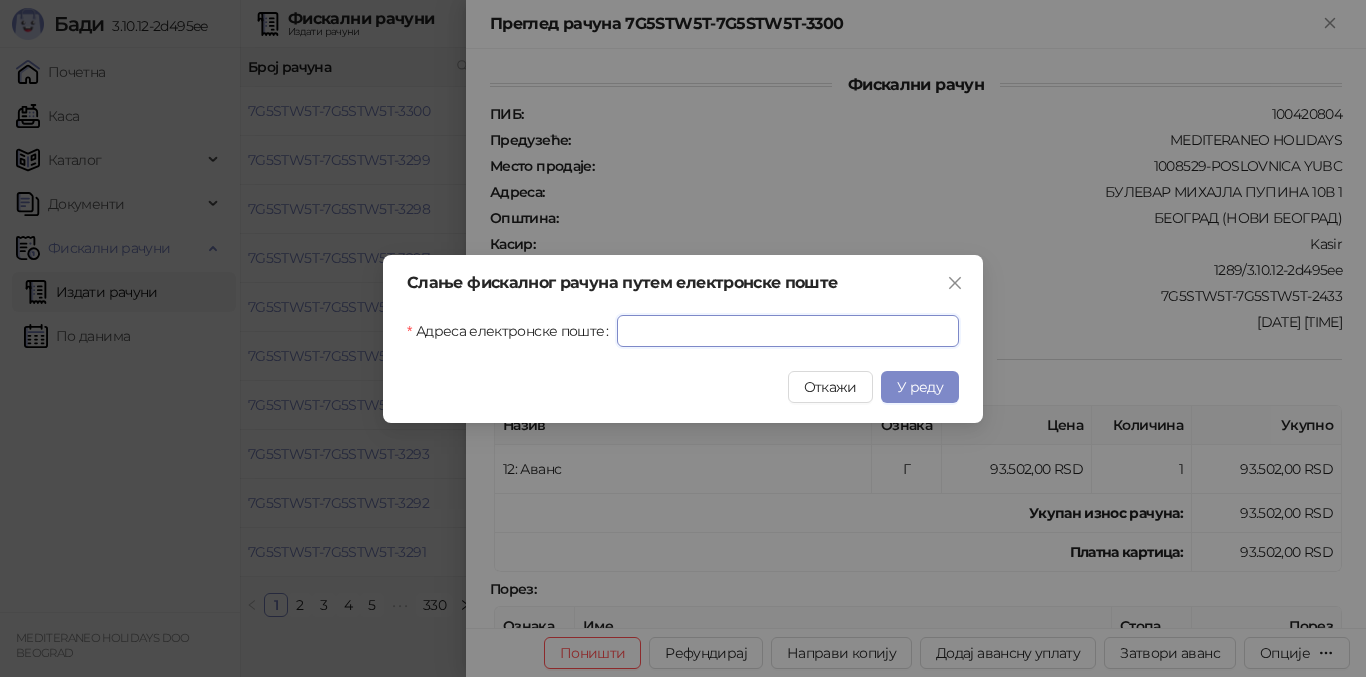 click on "Адреса електронске поште" at bounding box center [788, 331] 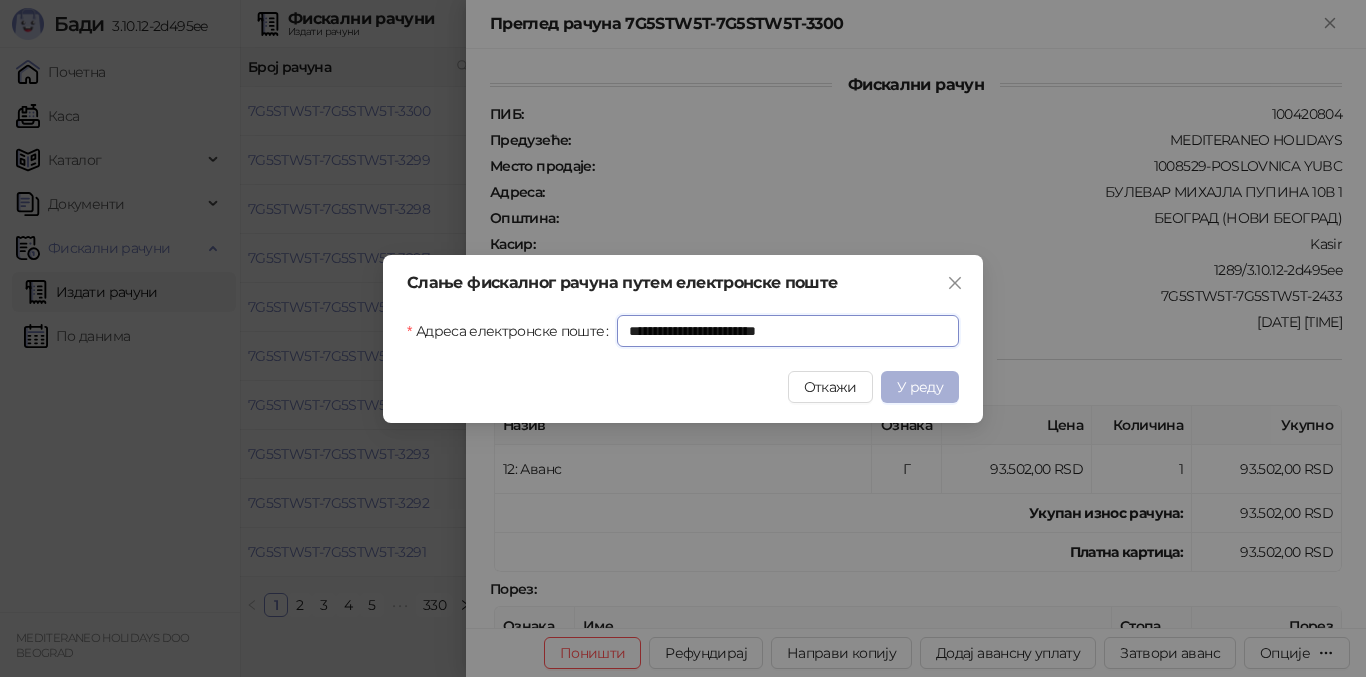 type on "**********" 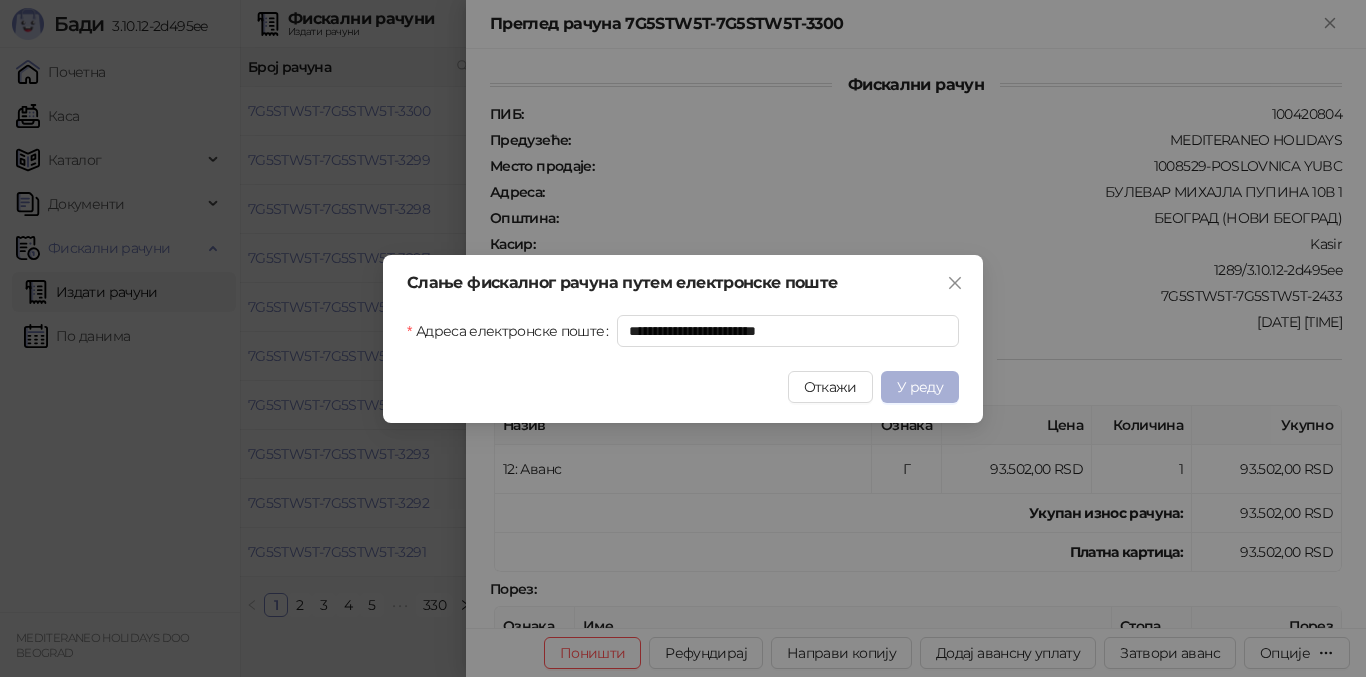 click on "У реду" at bounding box center [920, 387] 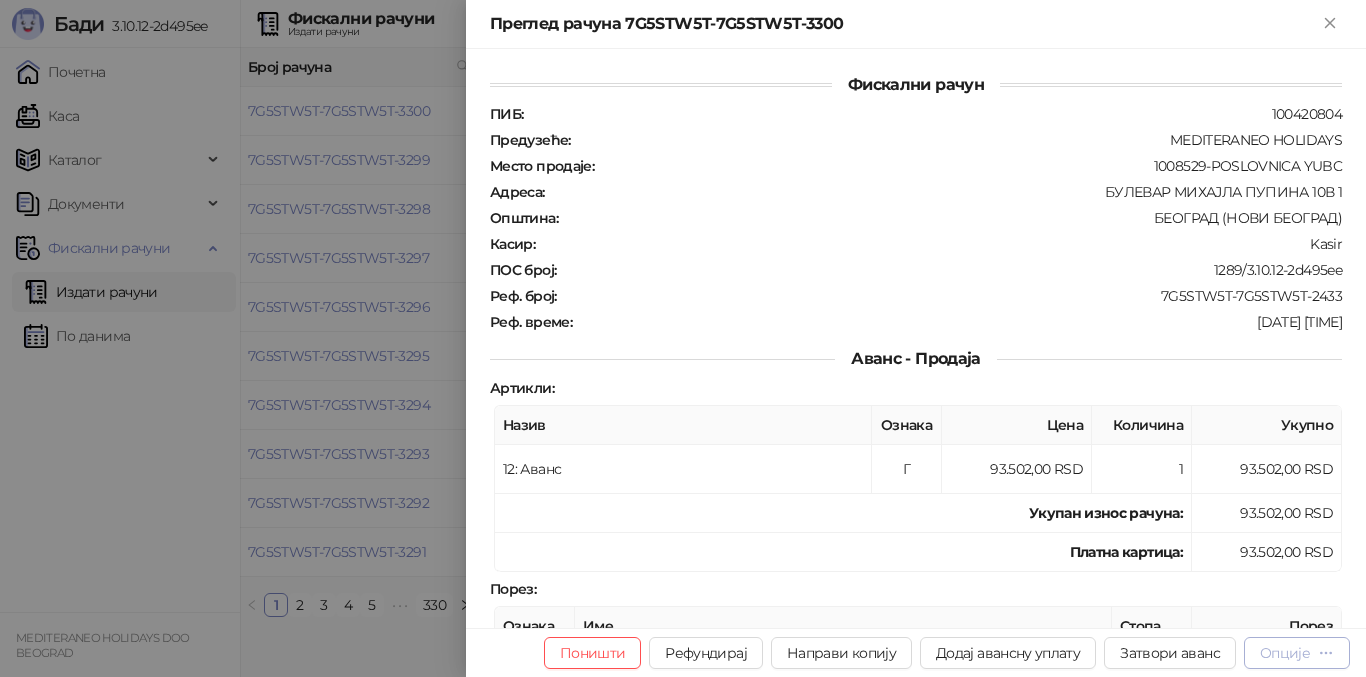 click on "Опције" at bounding box center (1285, 653) 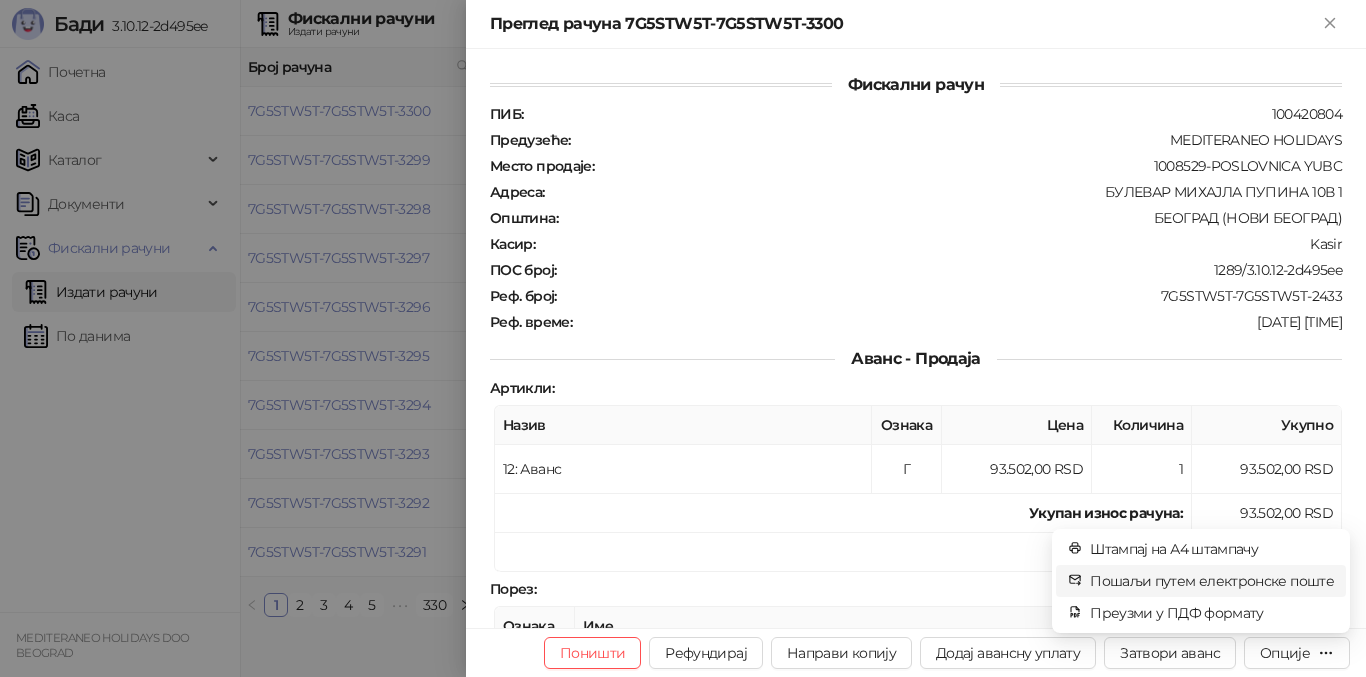 click on "Пошаљи путем електронске поште" at bounding box center (1212, 581) 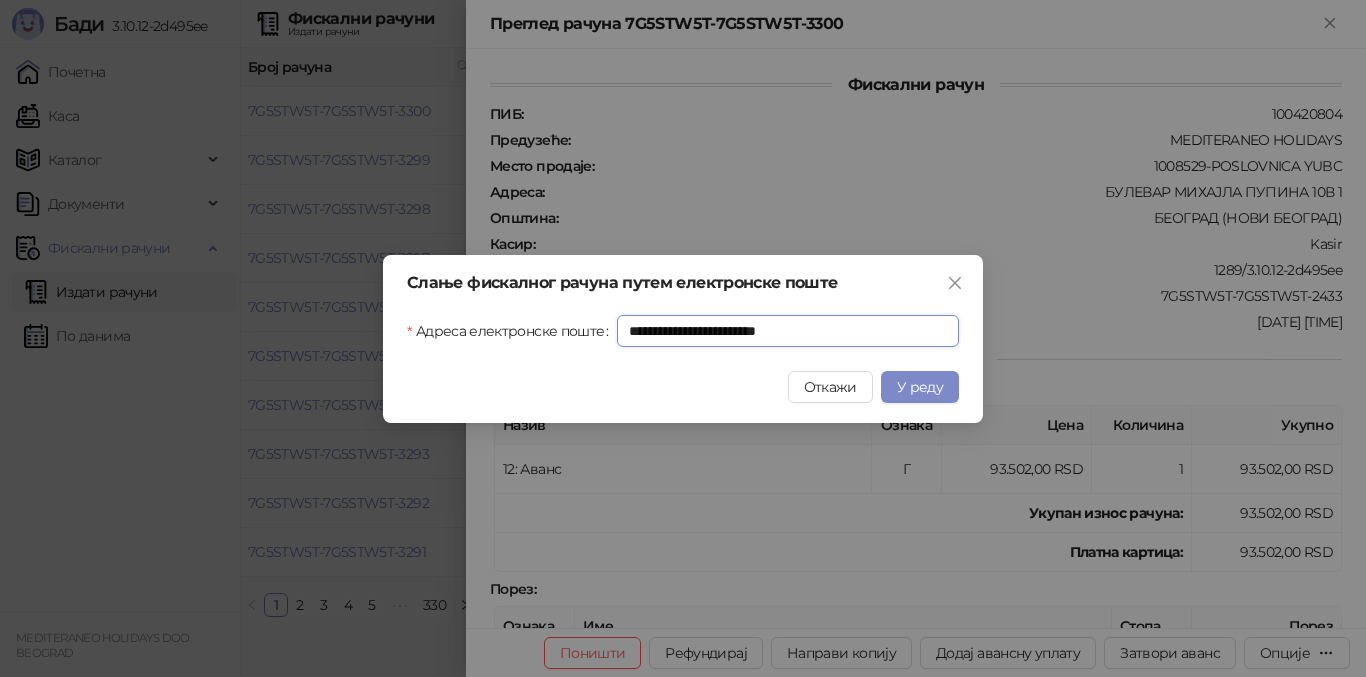drag, startPoint x: 808, startPoint y: 329, endPoint x: 407, endPoint y: 352, distance: 401.65906 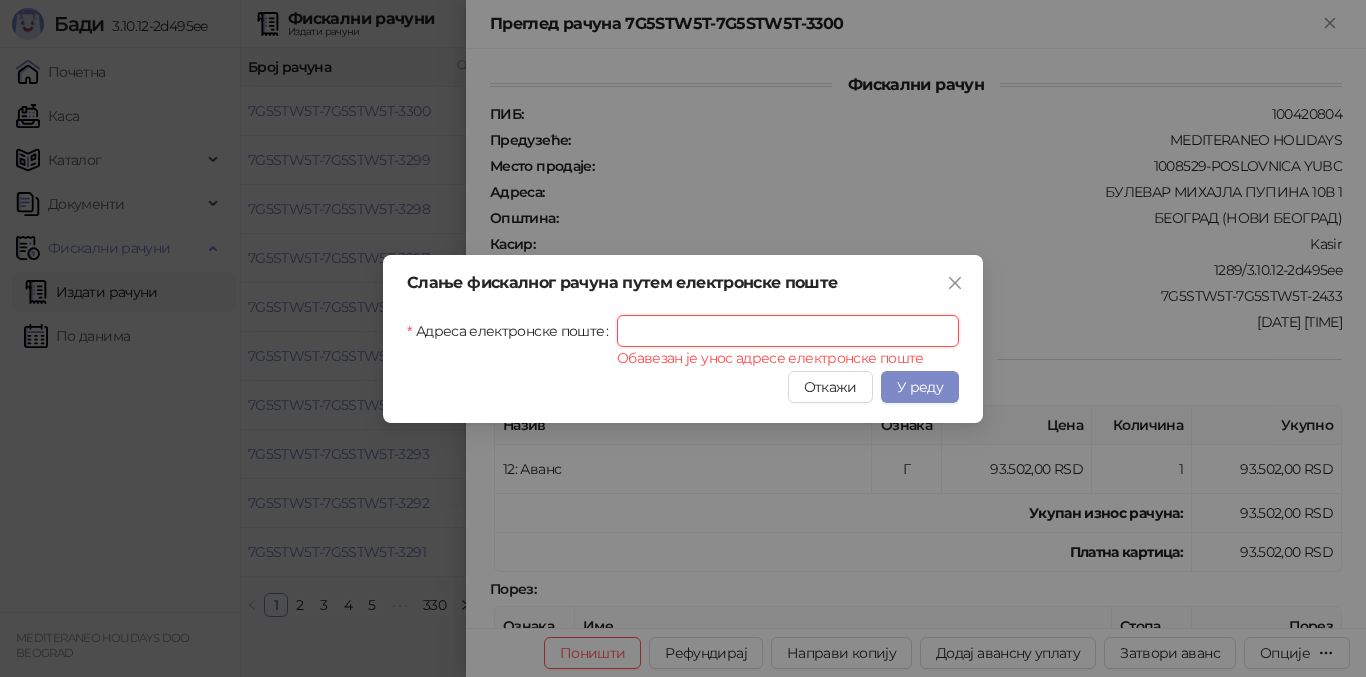 paste on "**********" 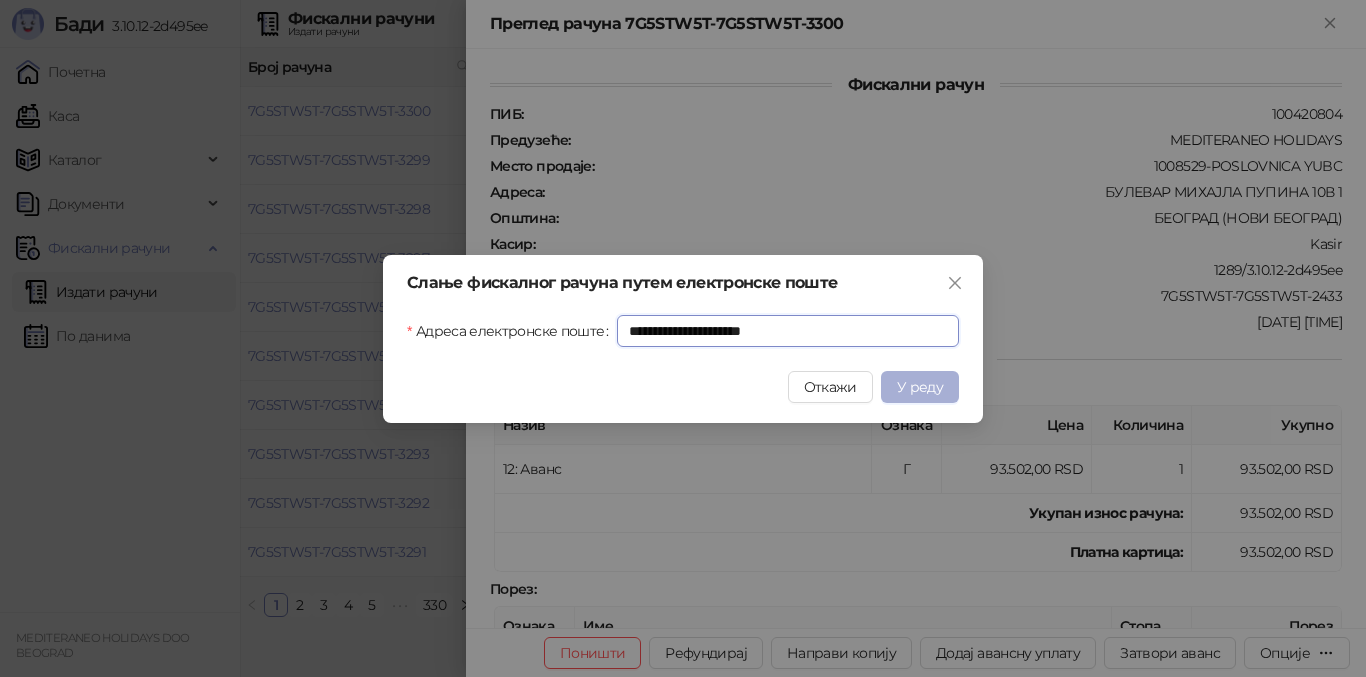 type on "**********" 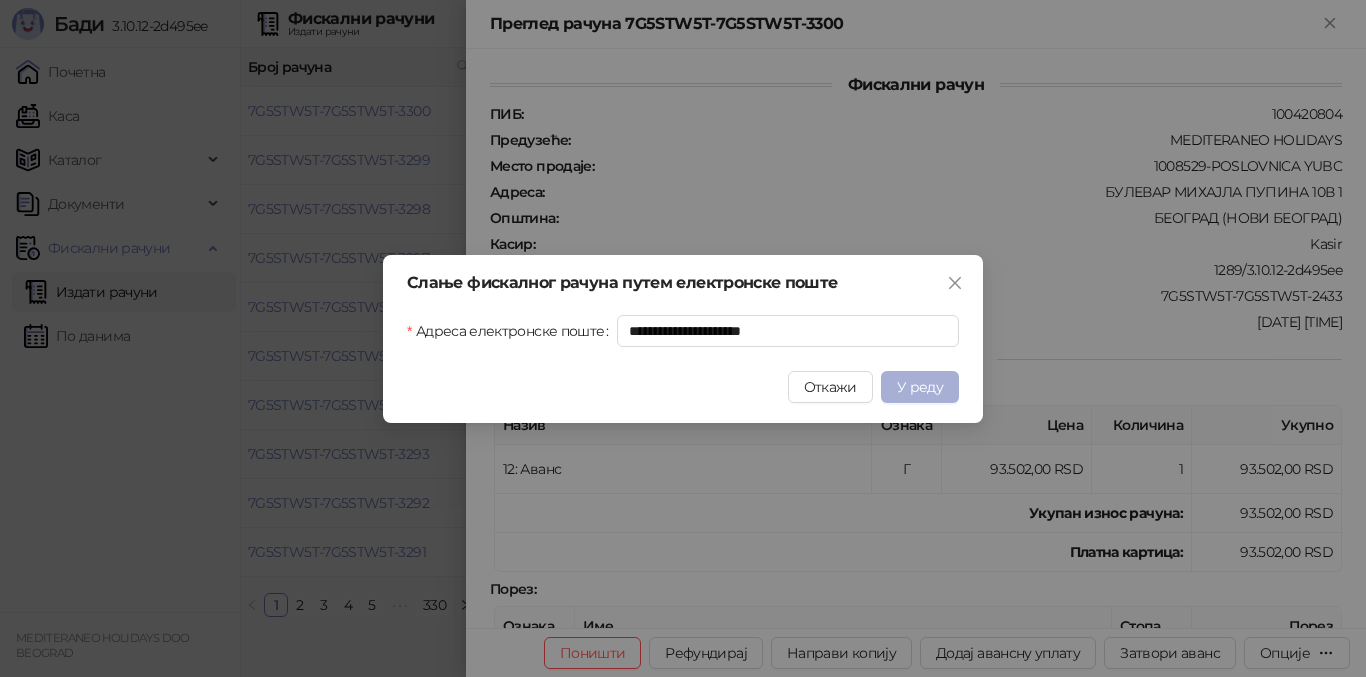 click on "У реду" at bounding box center (920, 387) 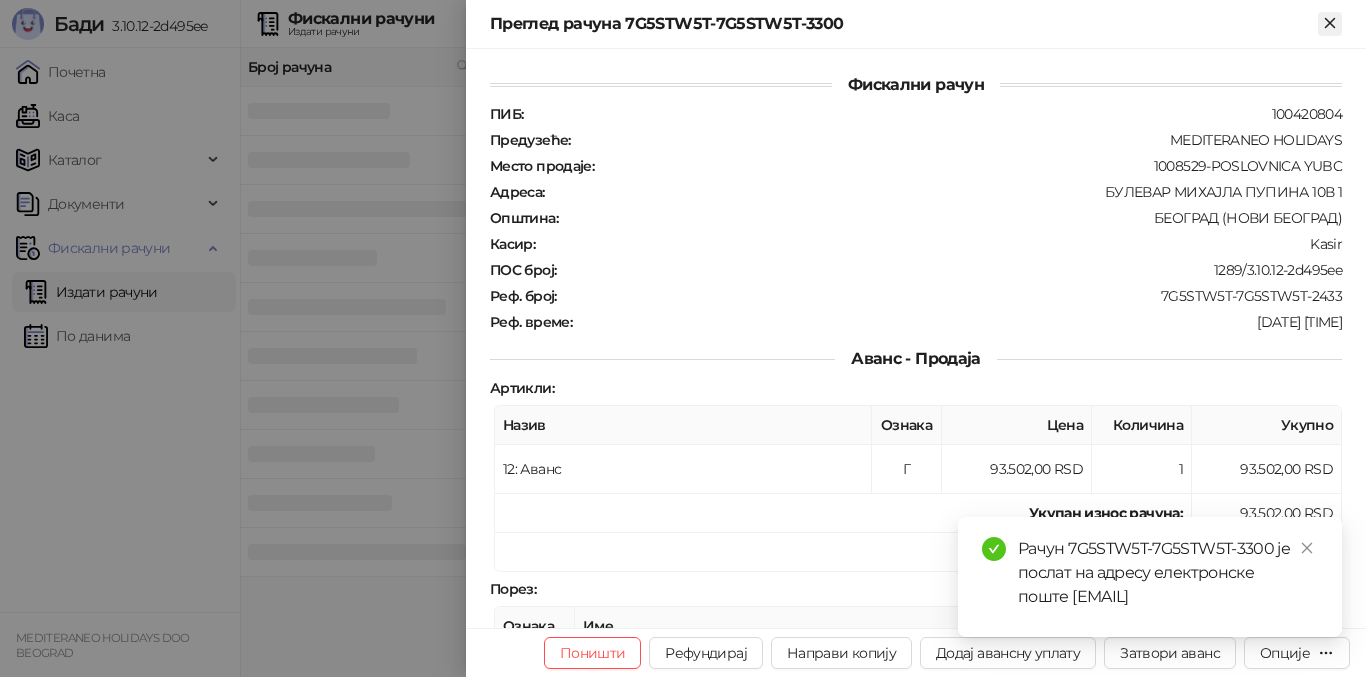 click 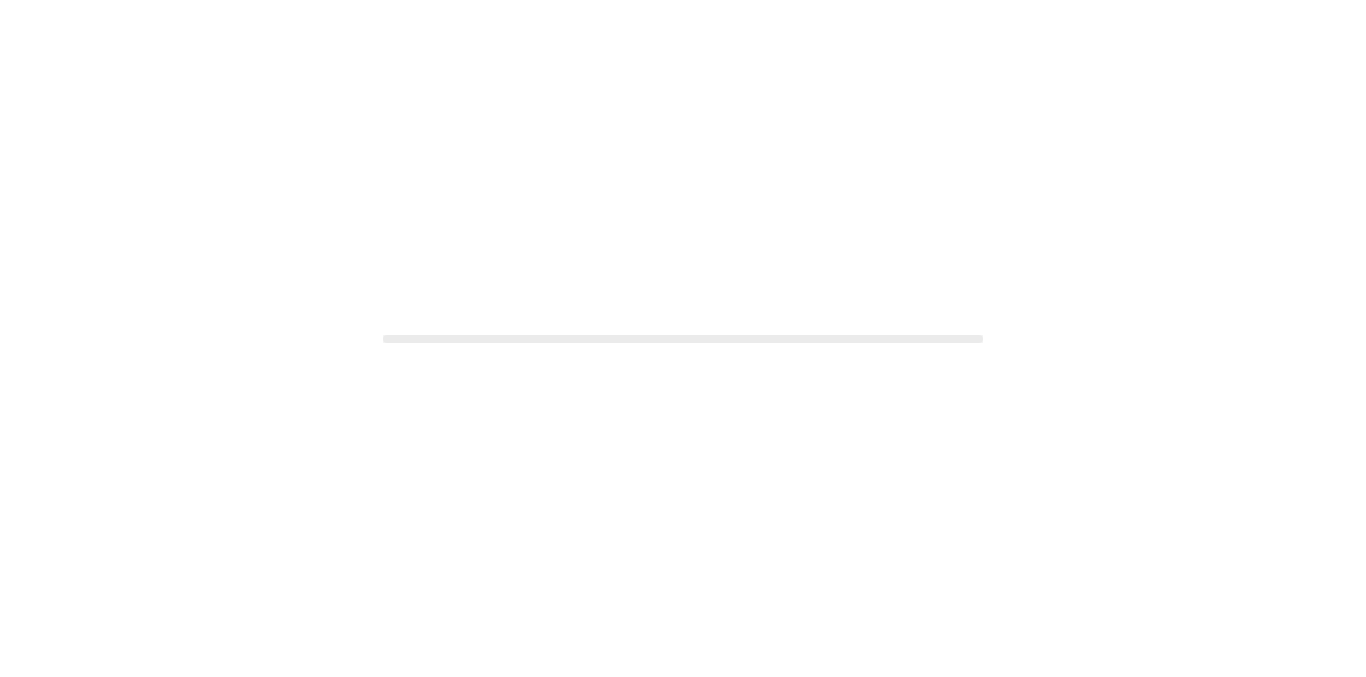 scroll, scrollTop: 0, scrollLeft: 0, axis: both 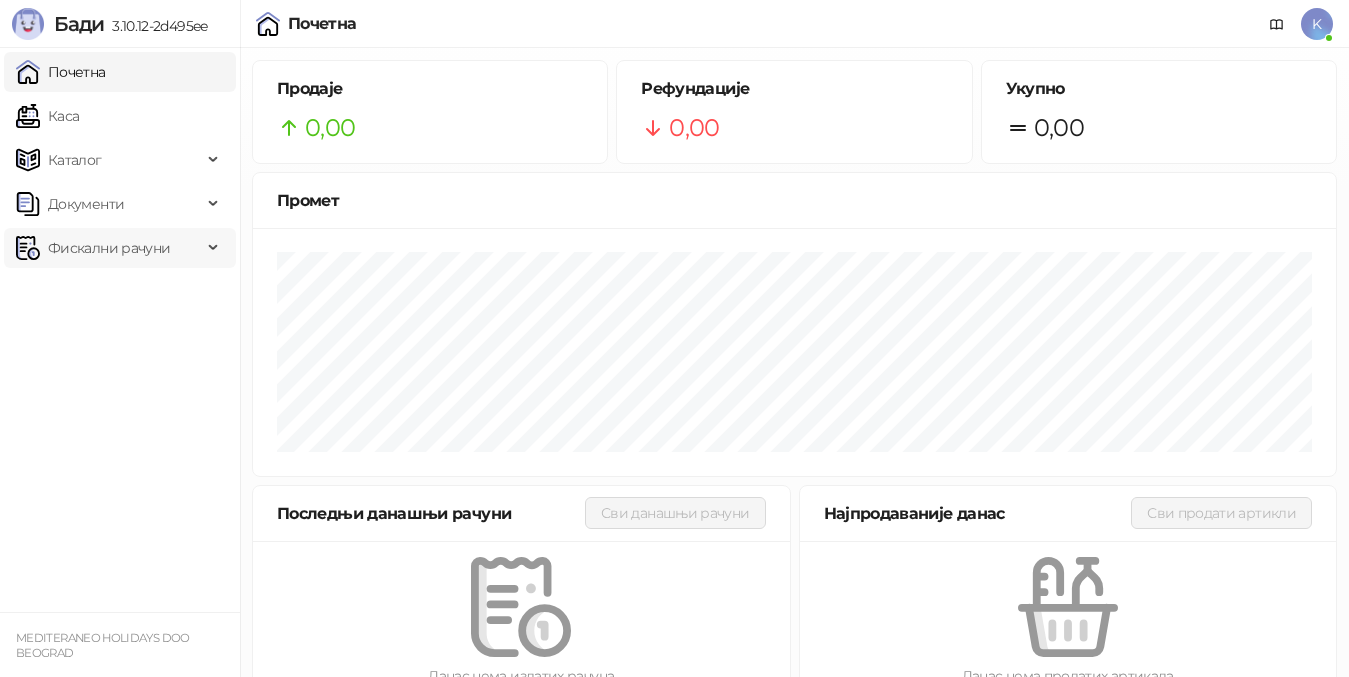 click on "Фискални рачуни" at bounding box center (109, 248) 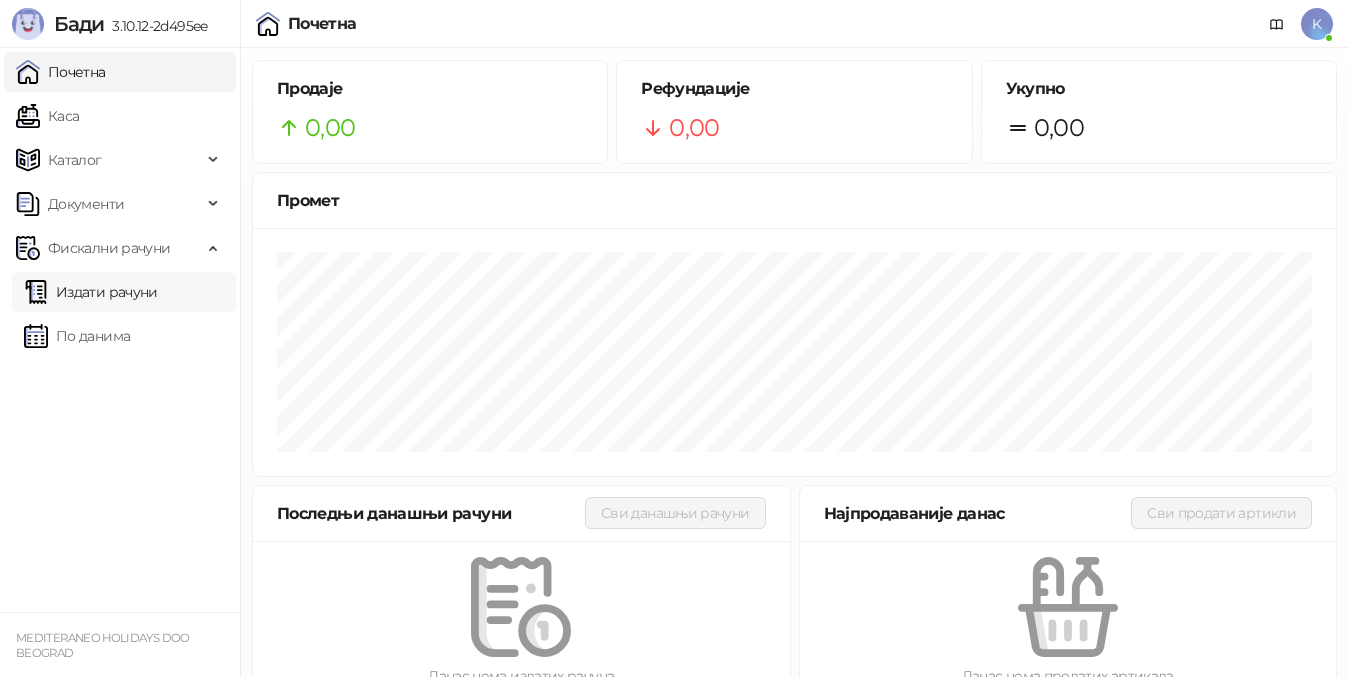click on "Издати рачуни" at bounding box center (91, 292) 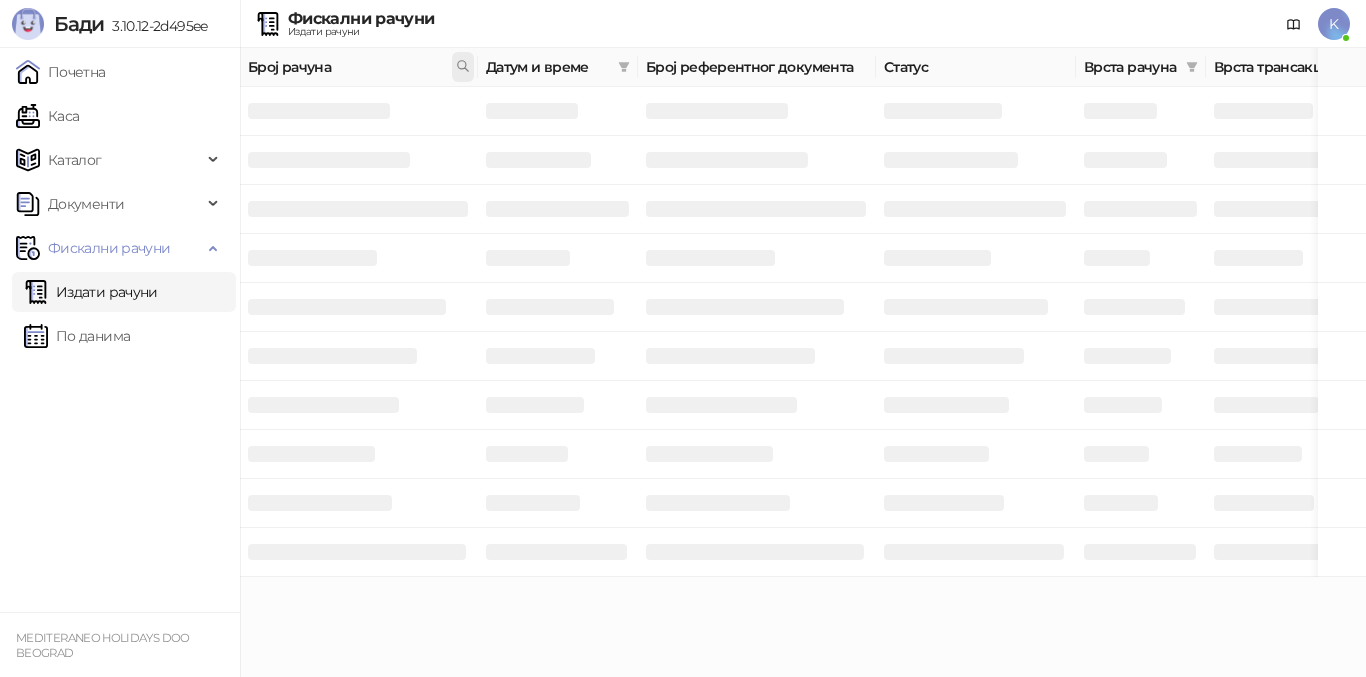 click 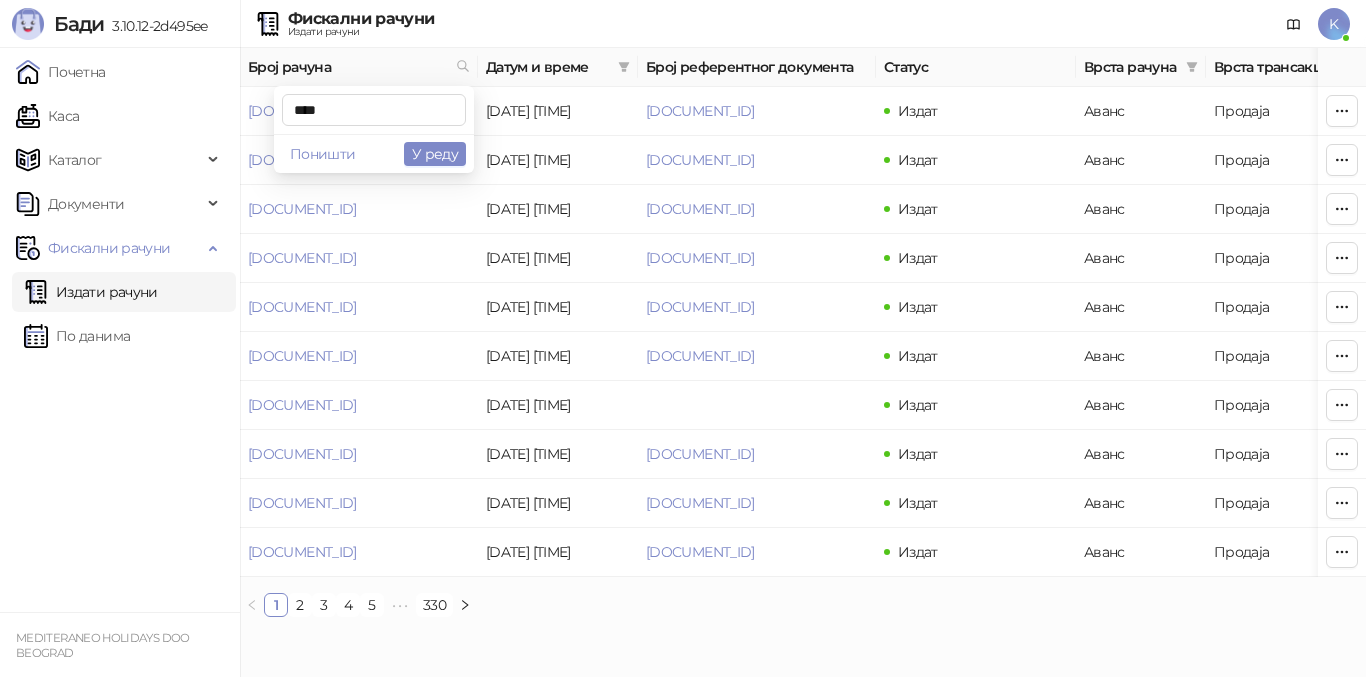 type on "****" 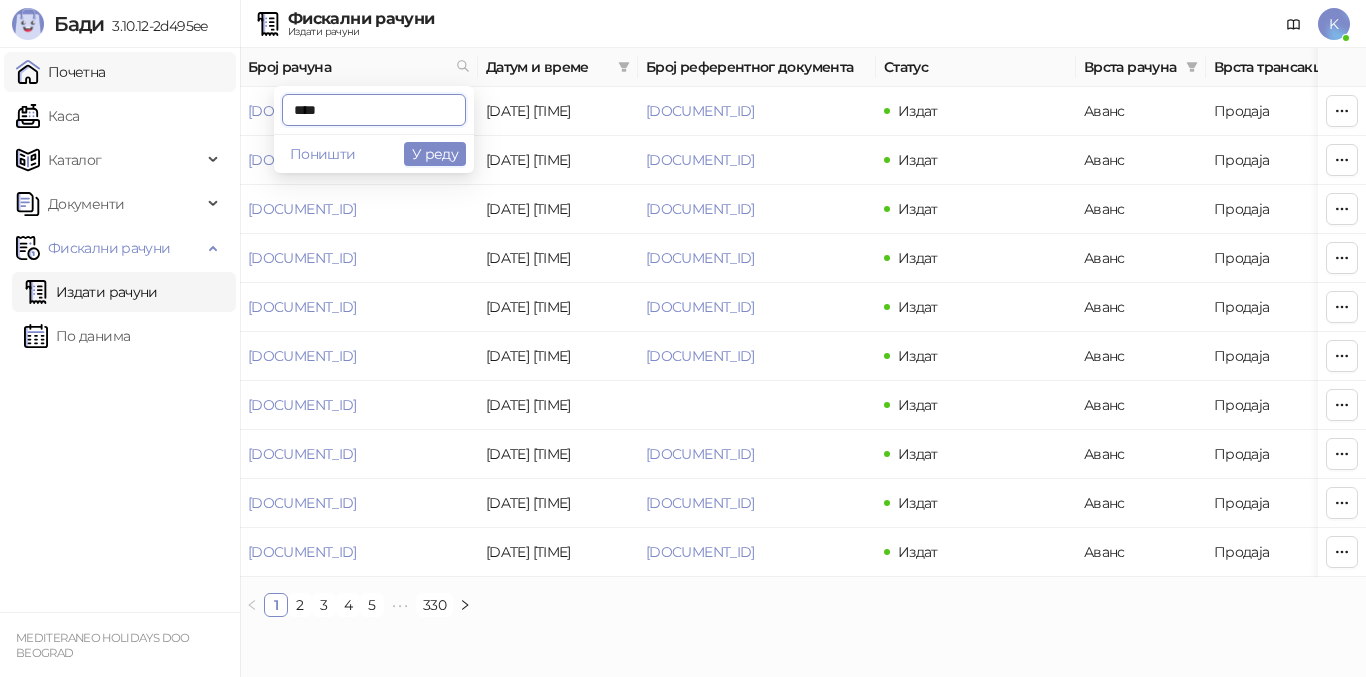 drag, startPoint x: 275, startPoint y: 108, endPoint x: 132, endPoint y: 87, distance: 144.53374 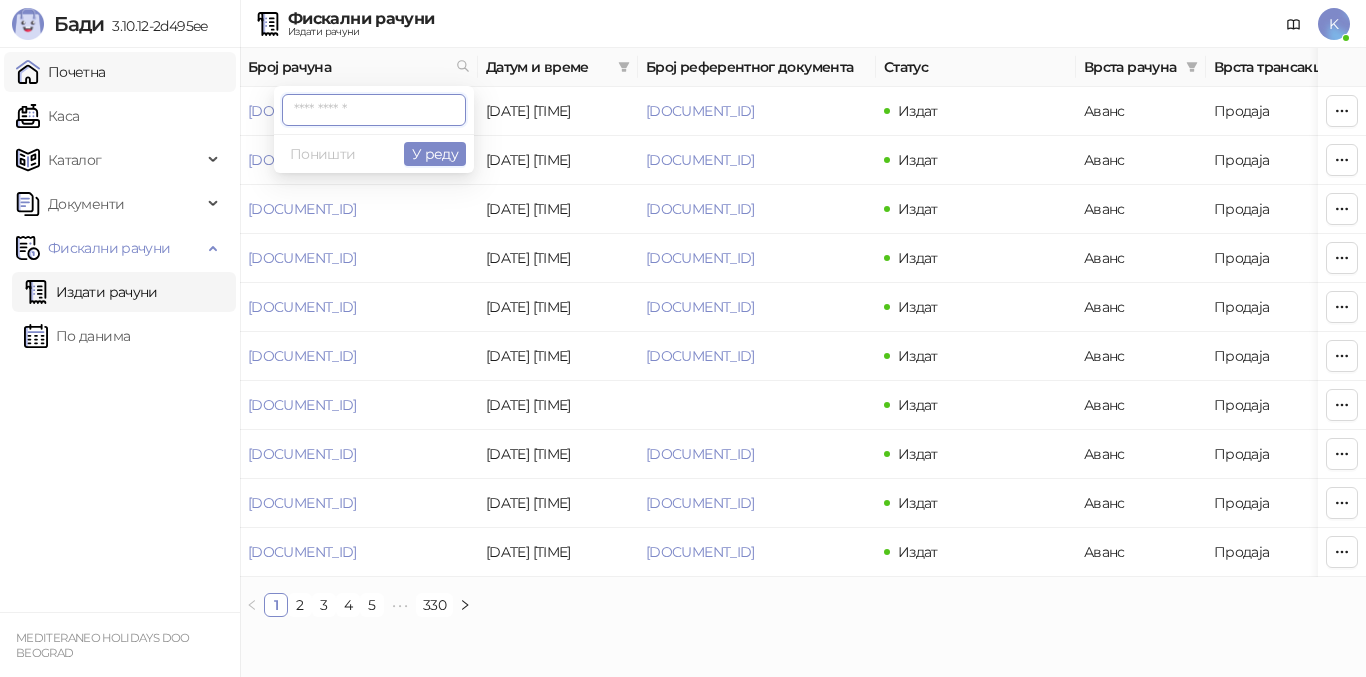 paste on "**********" 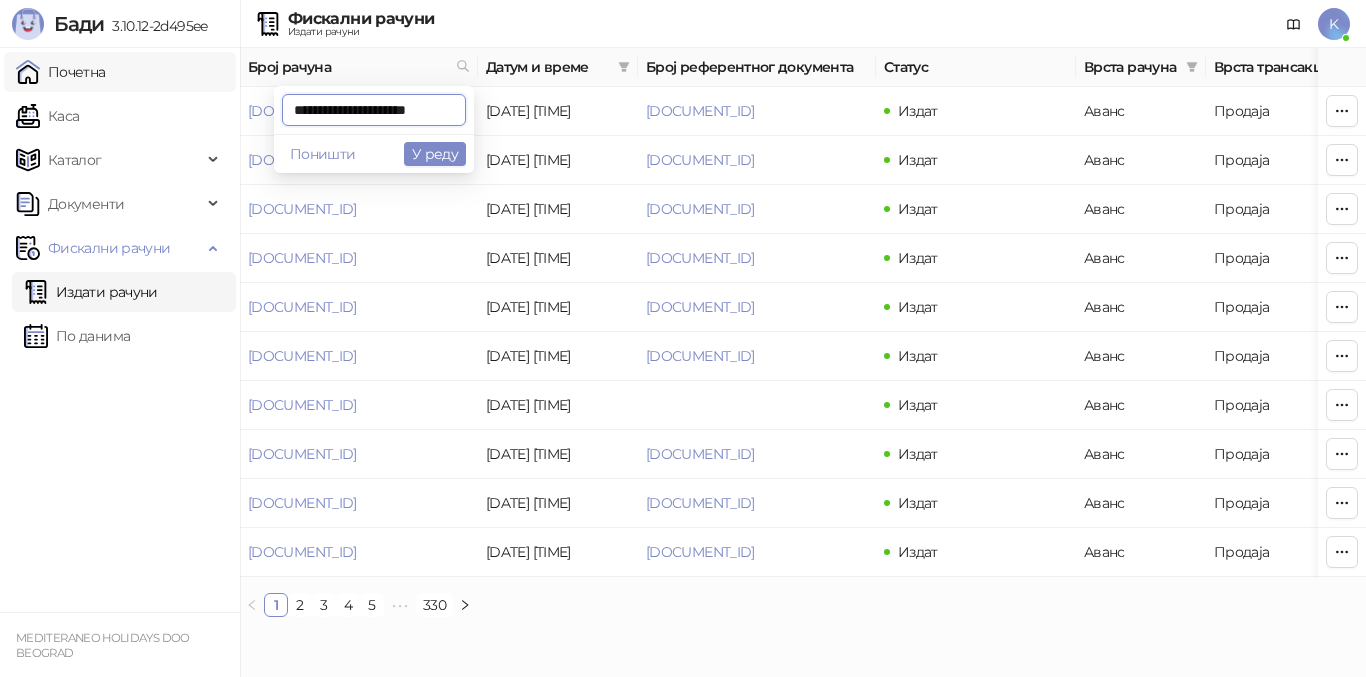 scroll, scrollTop: 0, scrollLeft: 9, axis: horizontal 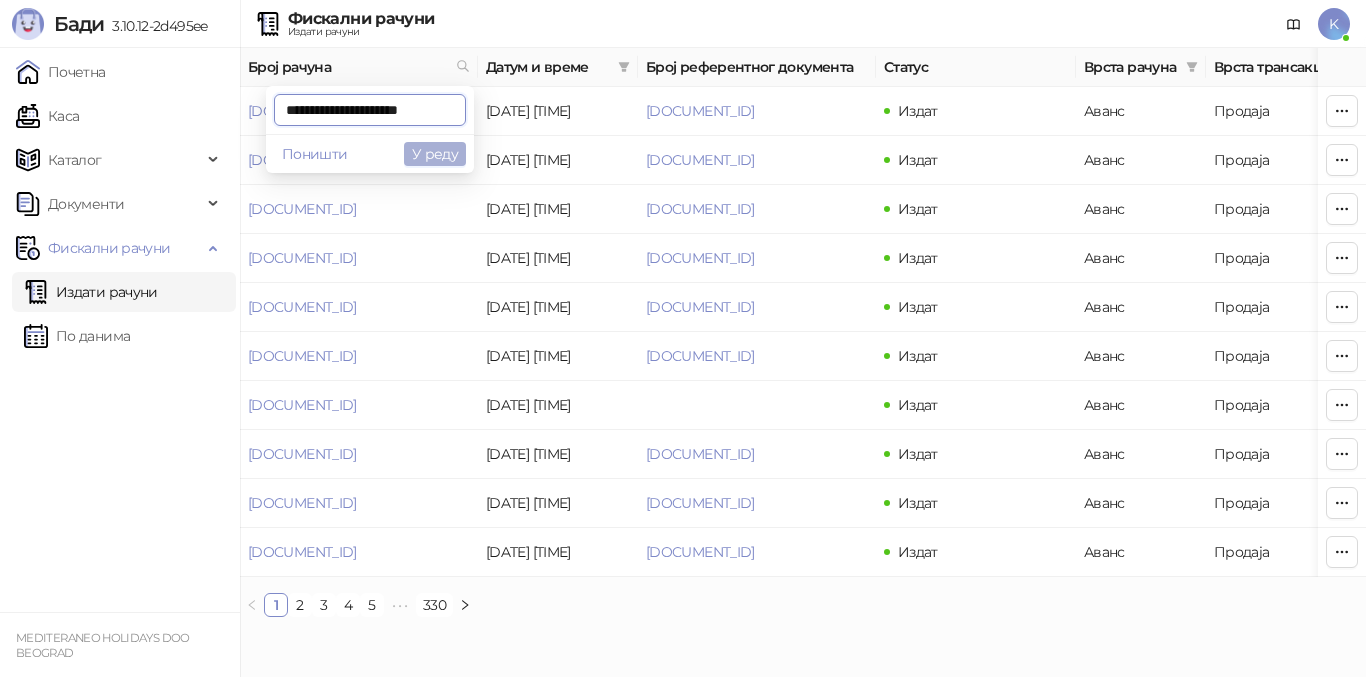 type on "**********" 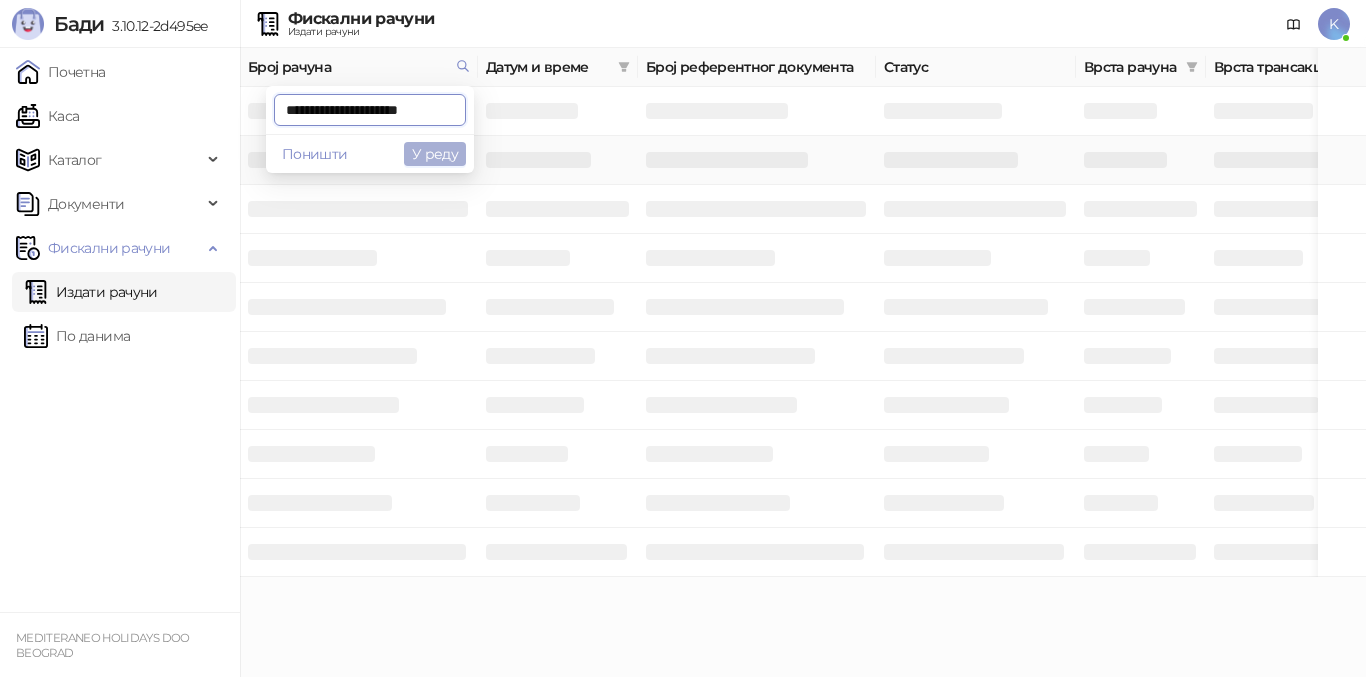 scroll, scrollTop: 0, scrollLeft: 10, axis: horizontal 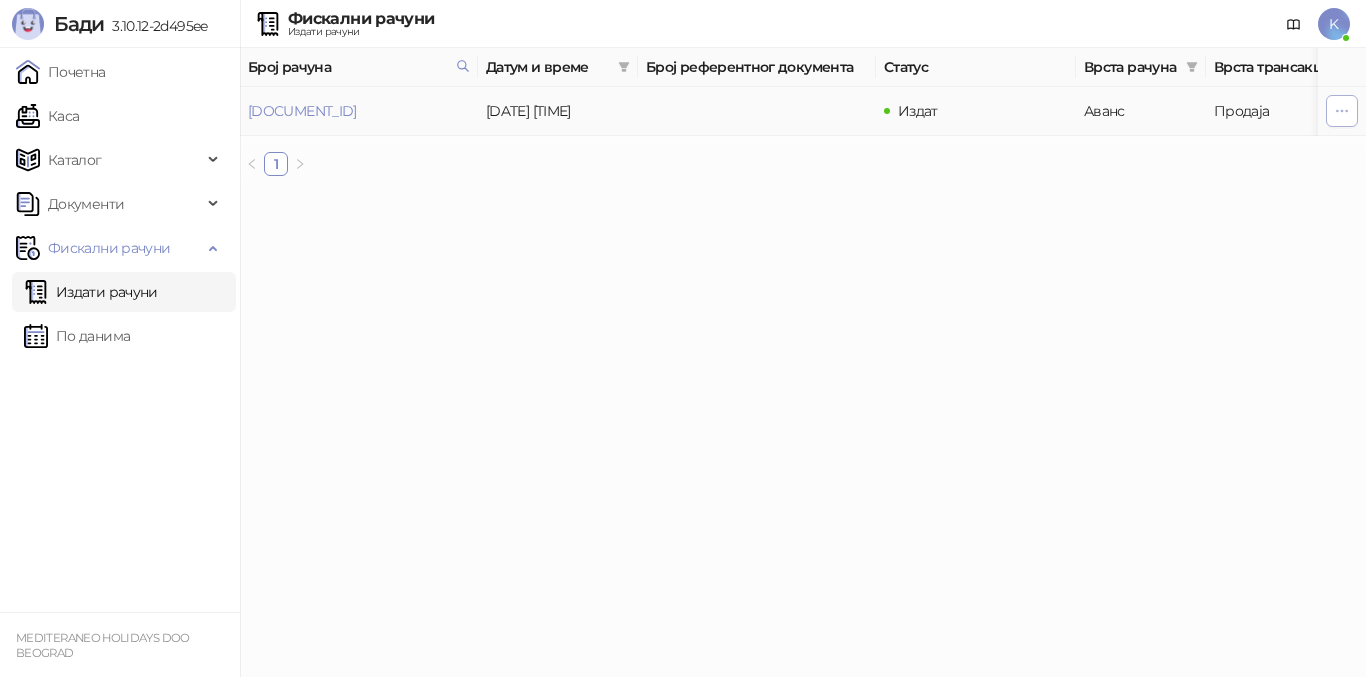 click at bounding box center (1342, 111) 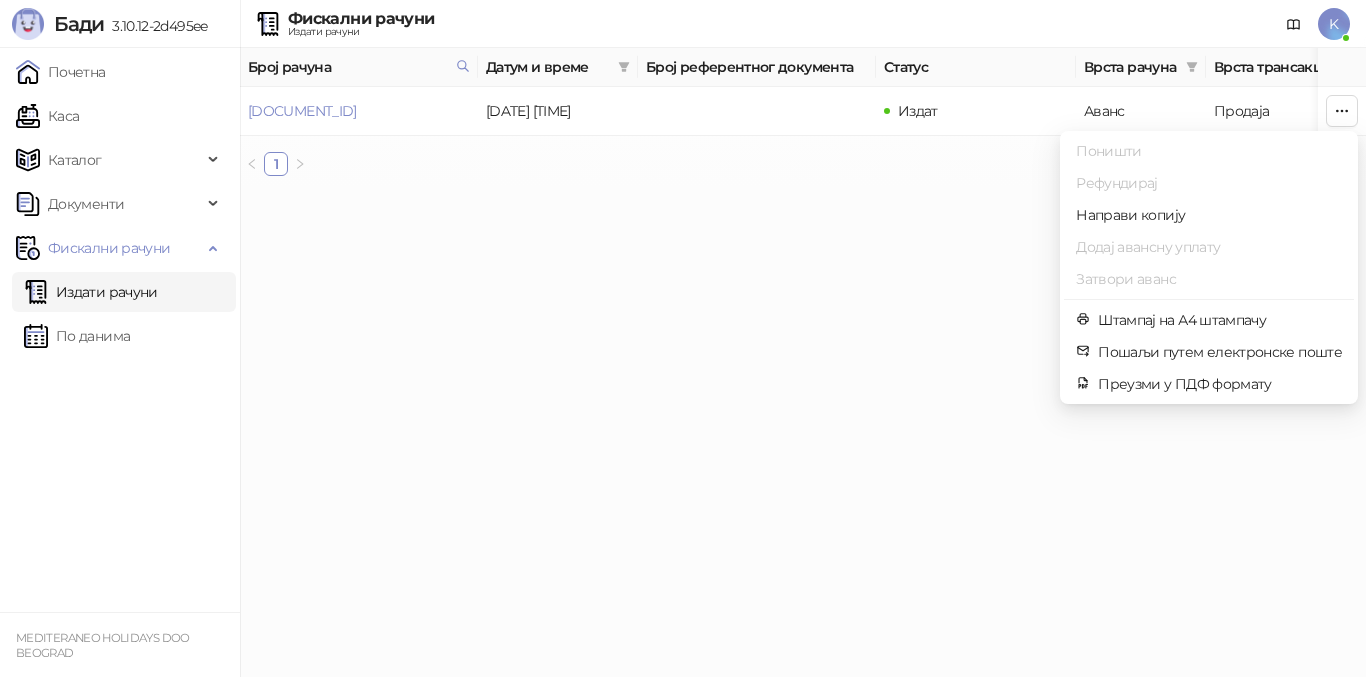click on "[APP_NAME] [VERSION] [MENU_ITEM] [MENU_ITEM] [MENU_ITEM] [MENU_ITEM] [MENU_ITEM] [COMPANY_NAME] [CITY] [DOCUMENT_TYPE] [DOCUMENT_TYPE] [DOCUMENT_TYPE] [DOCUMENT_TYPE] [DOCUMENT_TYPE] [DOCUMENT_TYPE] [DOCUMENT_TYPE] [DOCUMENT_TYPE] [DOCUMENT_TYPE] [DOCUMENT_TYPE] [DOCUMENT_TYPE] [DOCUMENT_TYPE] [DOCUMENT_TYPE] [DOCUMENT_TYPE] [DOCUMENT_TYPE] [DOCUMENT_TYPE] [DOCUMENT_TYPE] [DOCUMENT_TYPE] [DOCUMENT_TYPE] [DOCUMENT_ID] [DATE] [TIME] [DOCUMENT_ID] [STATUS] [DOCUMENT_TYPE] [TRANSACTION_TYPE] [AMOUNT] [CURRENCY] [ROLE] [LOCATION] [SPECIAL_CHARS] [ACTION] [ACTION] [ACTION] [ACTION] [ACTION] [ACTION] [ACTION] [ACTION] [ACTION] [ACTION] [ACTION] [ACTION] [ACTION]" at bounding box center (683, 96) 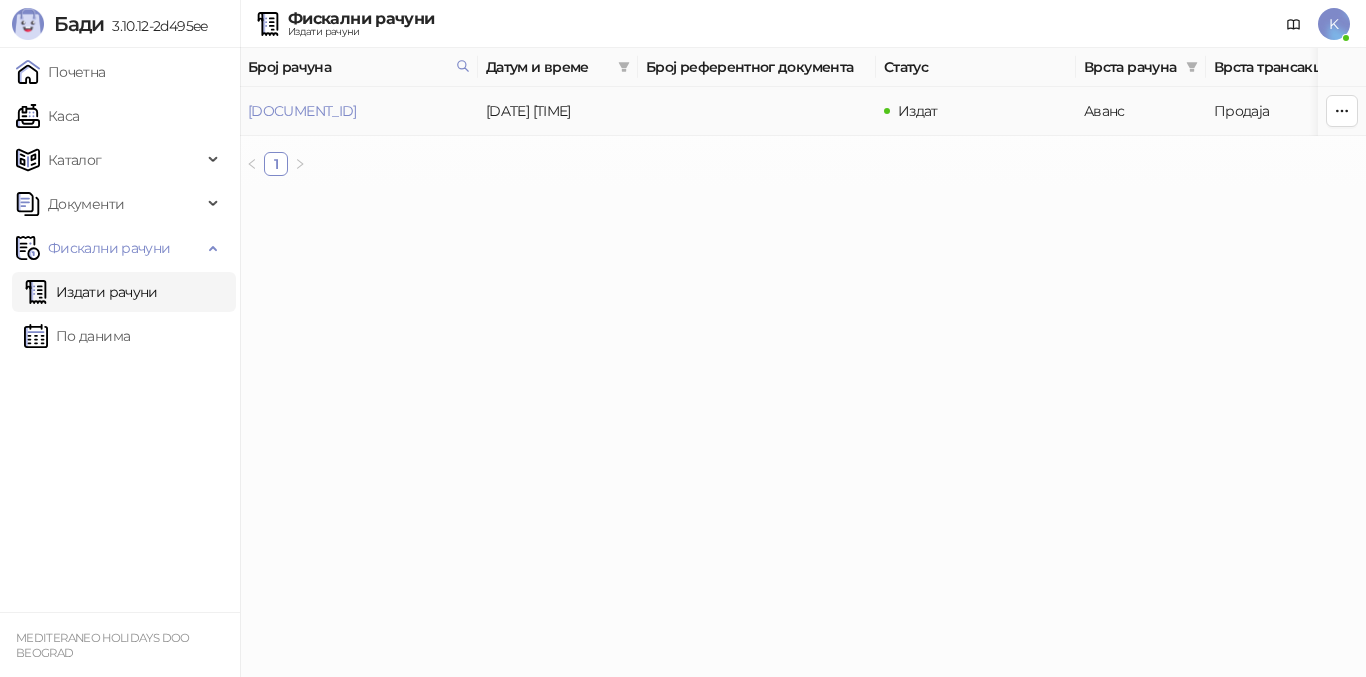 click on "Аванс" at bounding box center (1141, 111) 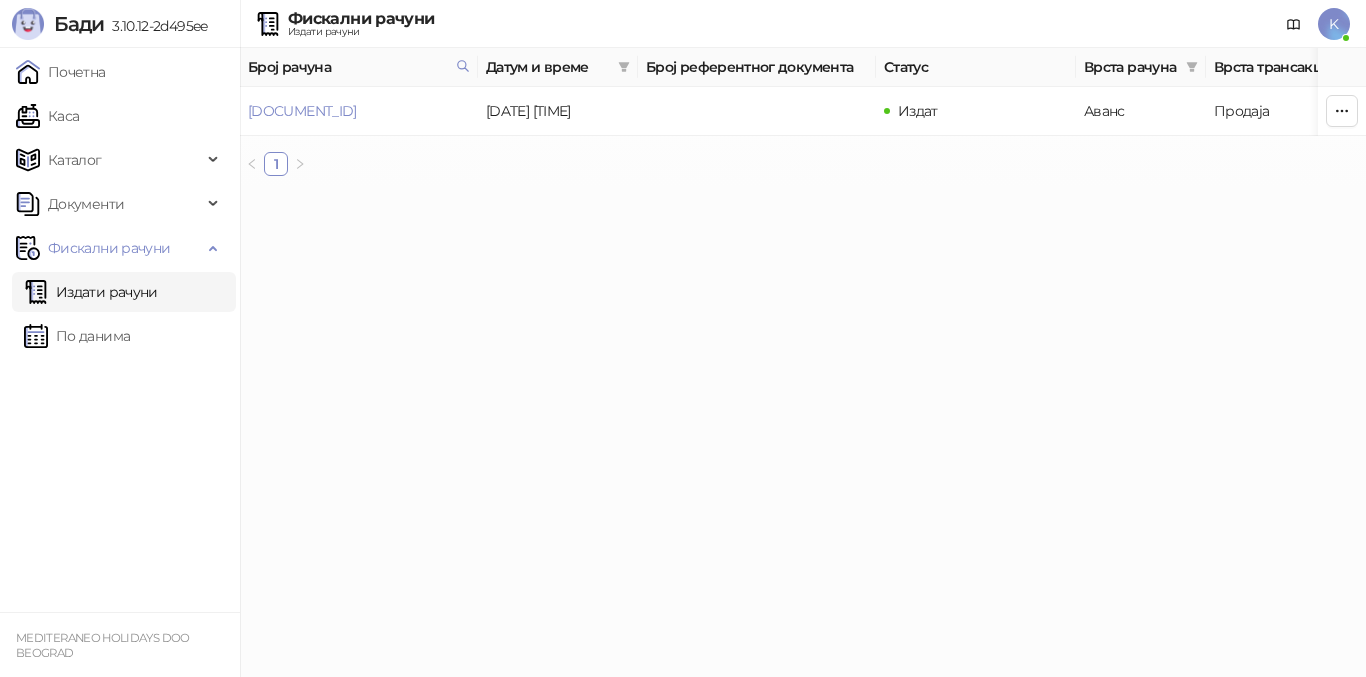 click on "[APP_NAME] [VERSION] [MENU_ITEM] [MENU_ITEM] [MENU_ITEM] [MENU_ITEM] [MENU_ITEM] [COMPANY_NAME] [CITY] [DOCUMENT_TYPE] [DOCUMENT_TYPE] [DOCUMENT_TYPE] [DOCUMENT_TYPE] [DOCUMENT_TYPE] [DOCUMENT_TYPE] [DOCUMENT_TYPE] [DOCUMENT_TYPE] [DOCUMENT_TYPE] [DOCUMENT_TYPE] [DOCUMENT_TYPE] [DOCUMENT_TYPE] [DOCUMENT_TYPE] [DOCUMENT_TYPE] [DOCUMENT_TYPE] [DOCUMENT_TYPE] [DOCUMENT_TYPE] [DOCUMENT_TYPE] [DOCUMENT_TYPE] [DOCUMENT_ID] [DATE] [TIME] [DOCUMENT_ID] [STATUS] [DOCUMENT_TYPE] [TRANSACTION_TYPE] [AMOUNT] [CURRENCY] [ROLE] [LOCATION] [SPECIAL_CHARS] [ACTION] [ACTION] [ACTION] [ACTION] [ACTION] [ACTION] [ACTION] [ACTION] [ACTION] [ACTION] [ACTION] [ACTION] [ACTION]" at bounding box center [683, 96] 